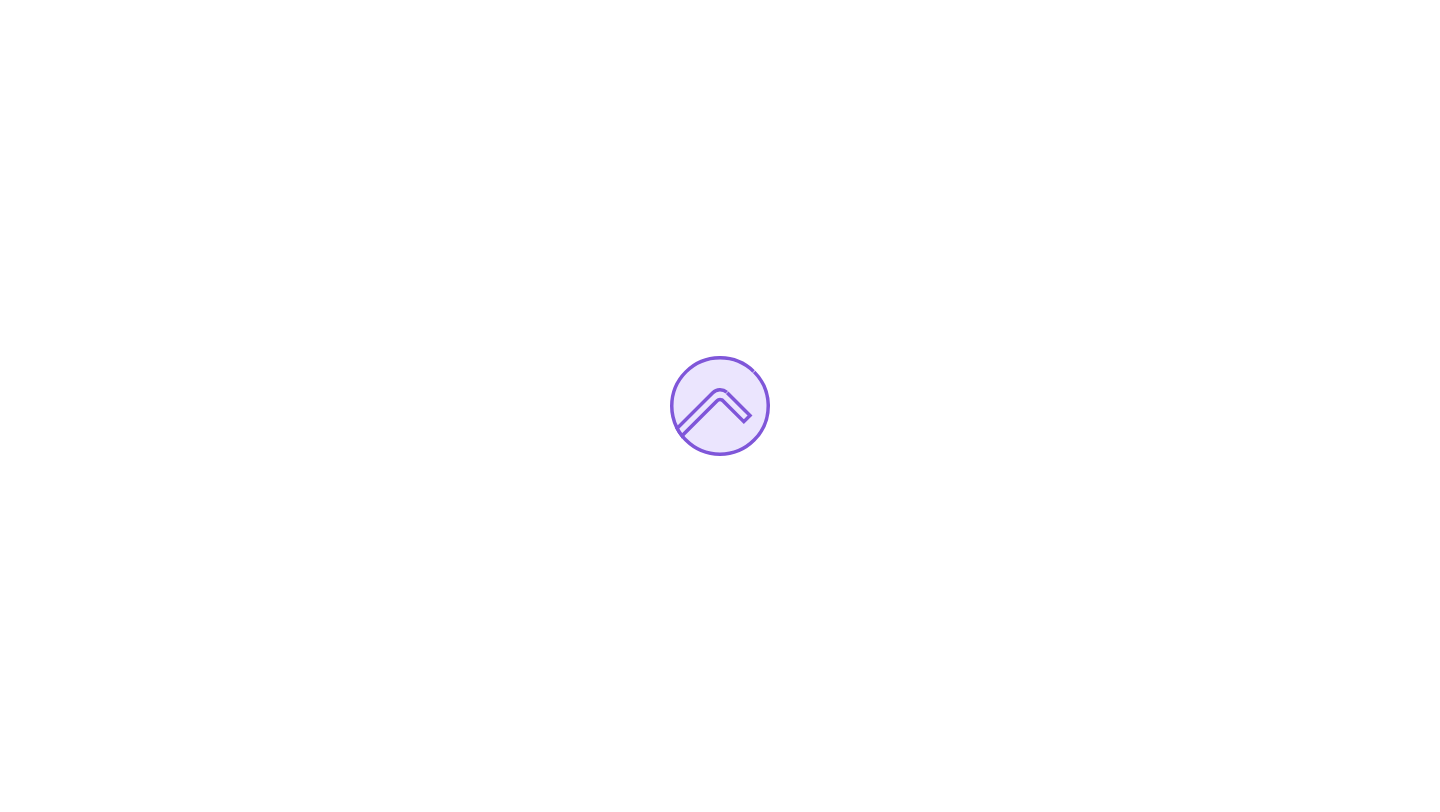 scroll, scrollTop: 0, scrollLeft: 0, axis: both 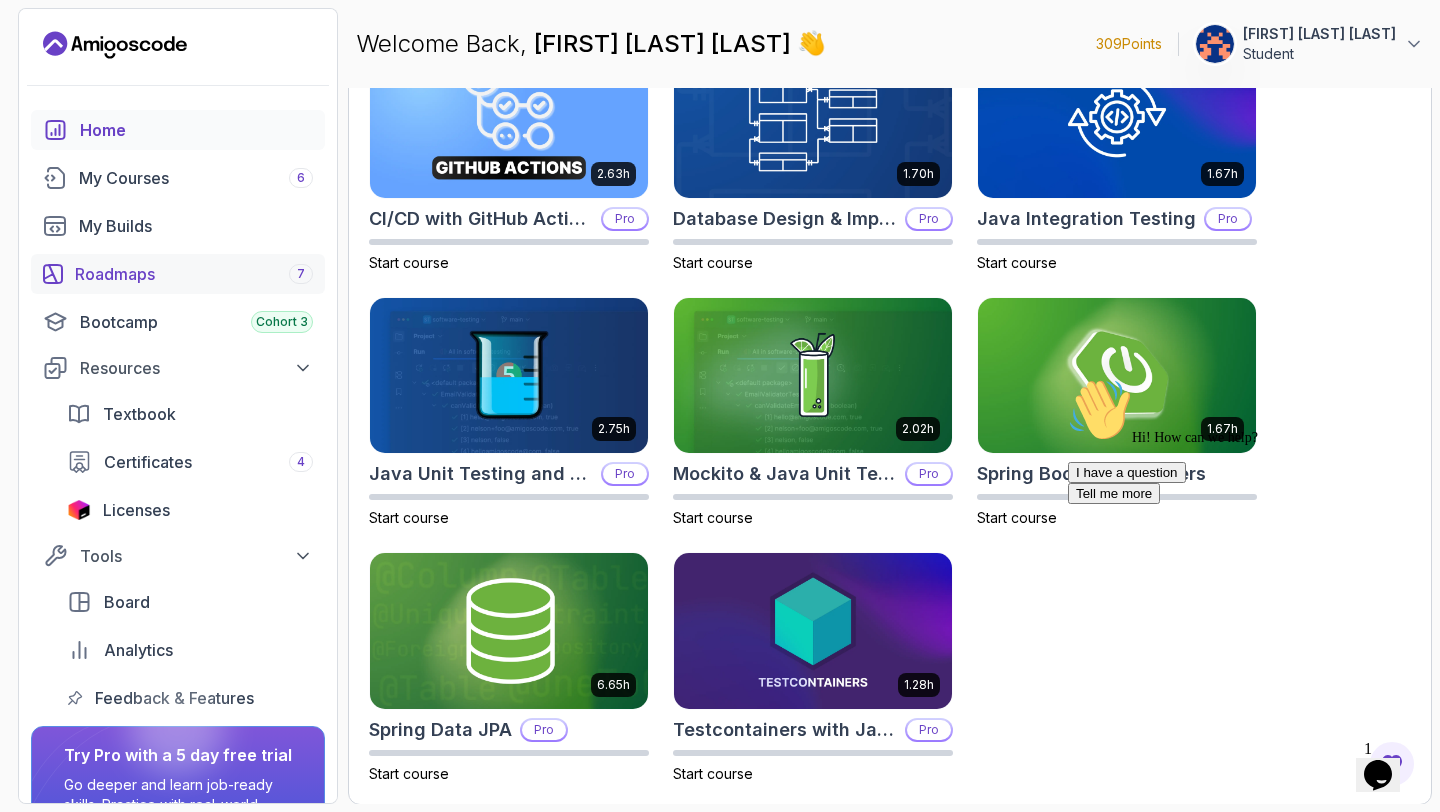 click on "Roadmaps 7" at bounding box center [194, 274] 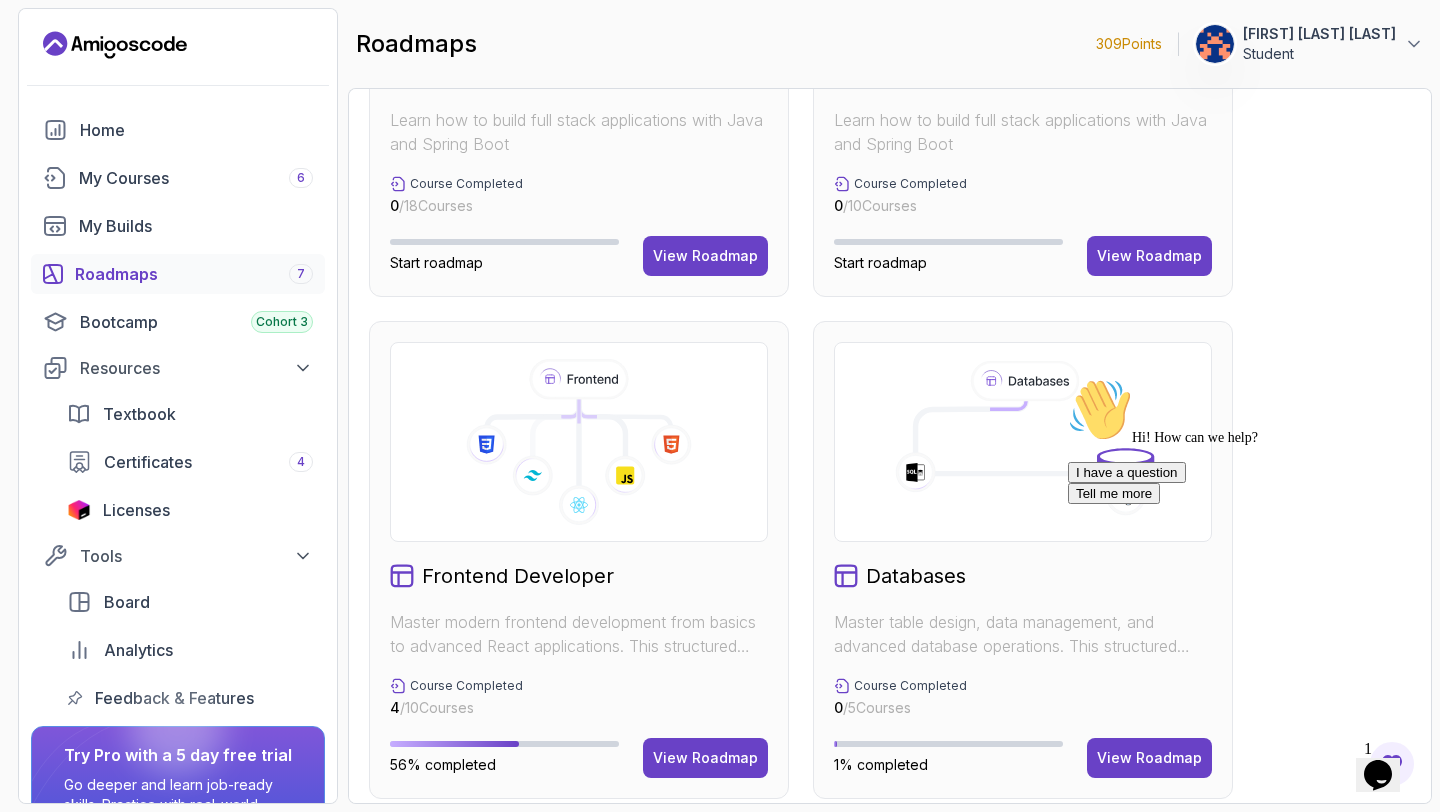 scroll, scrollTop: 892, scrollLeft: 0, axis: vertical 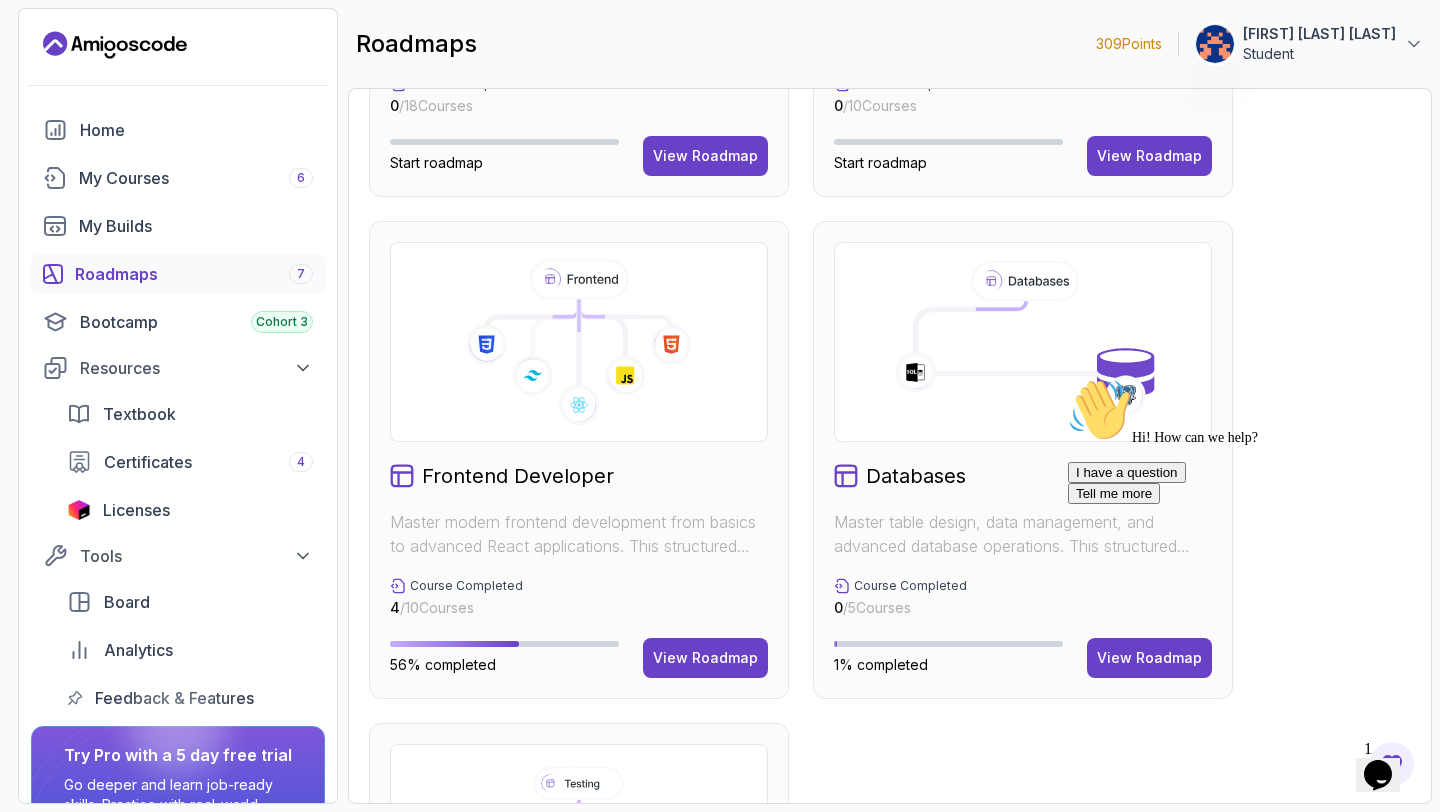 click on "Databases" at bounding box center (916, 476) 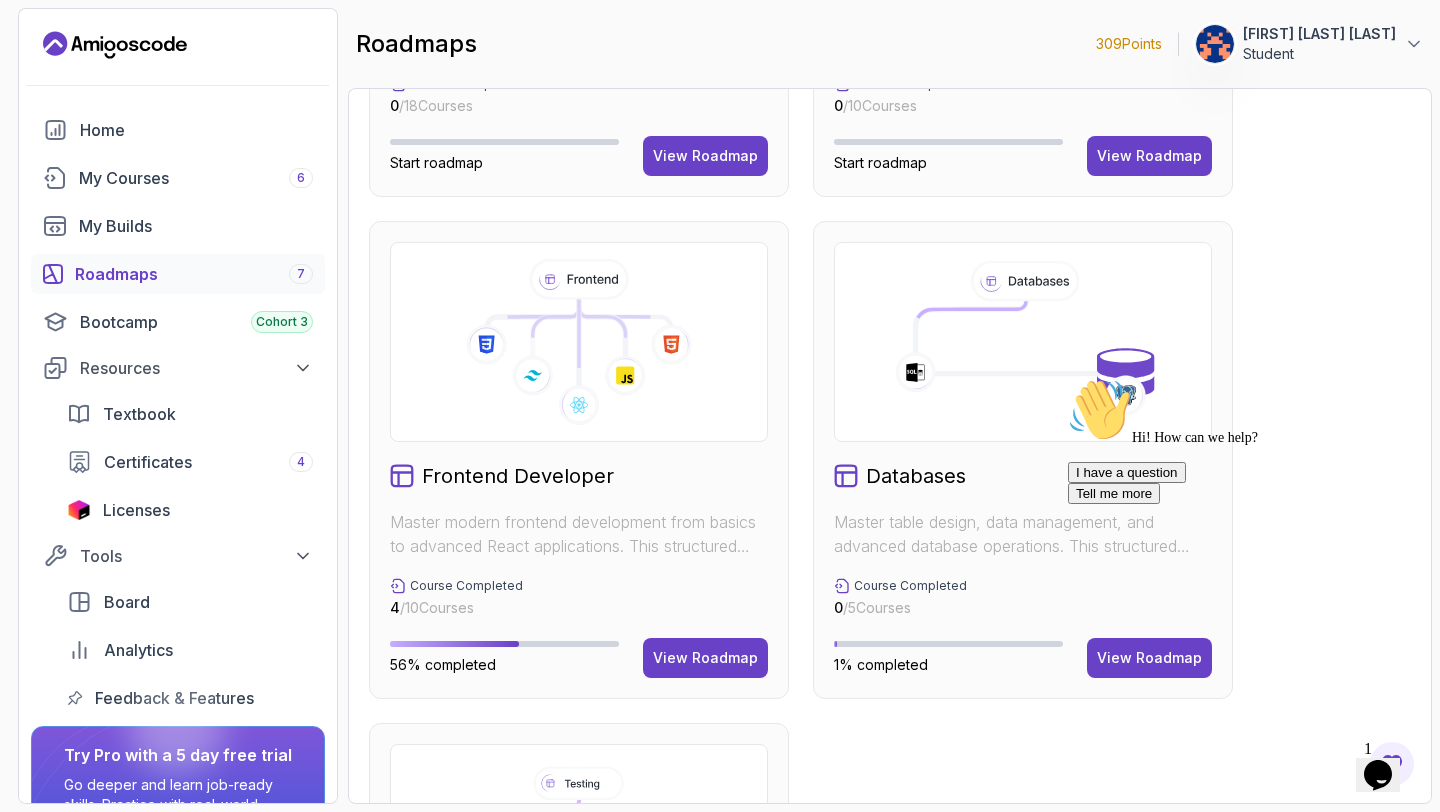 click on "I have a question Tell me more" at bounding box center (1248, 483) 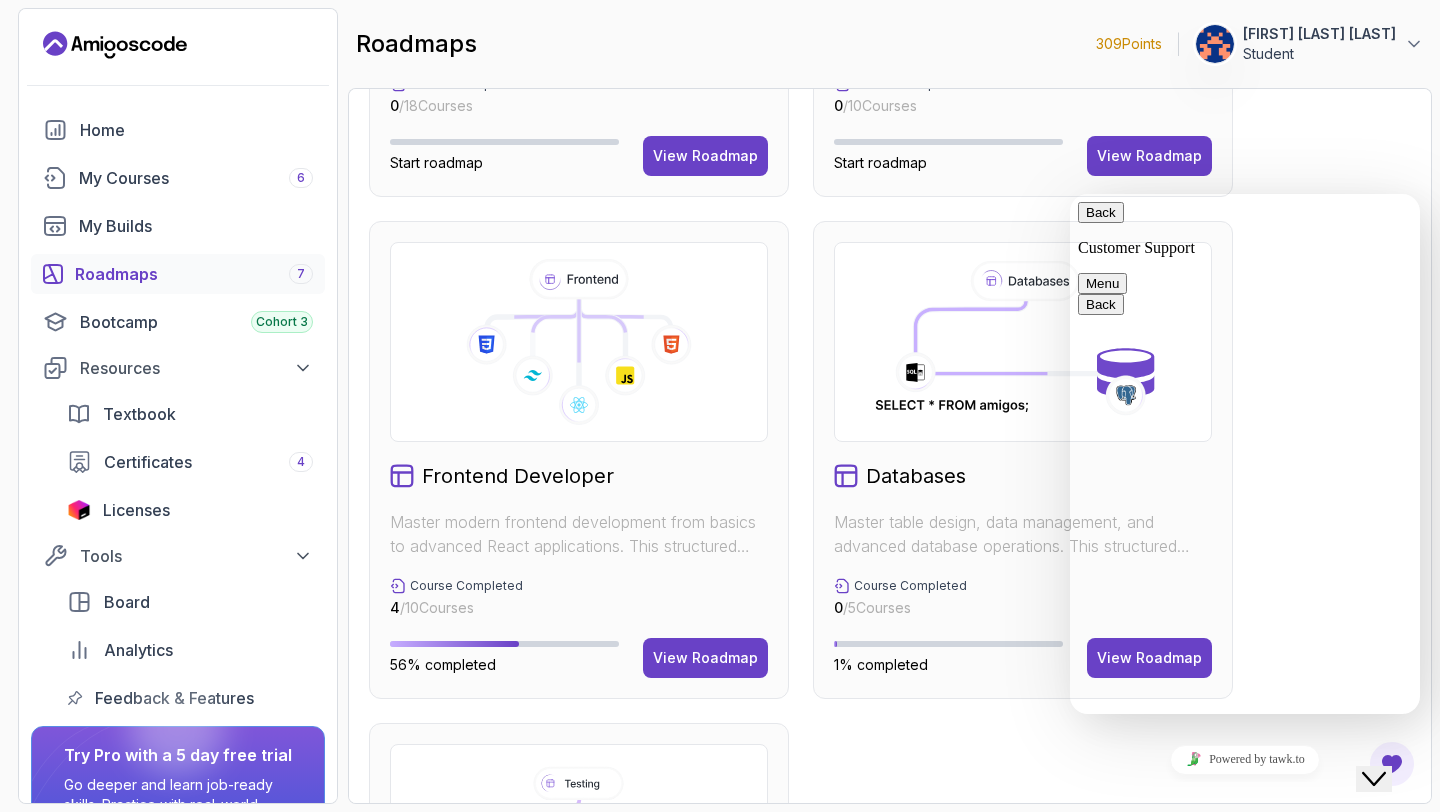 click on "Menu" at bounding box center (1102, 283) 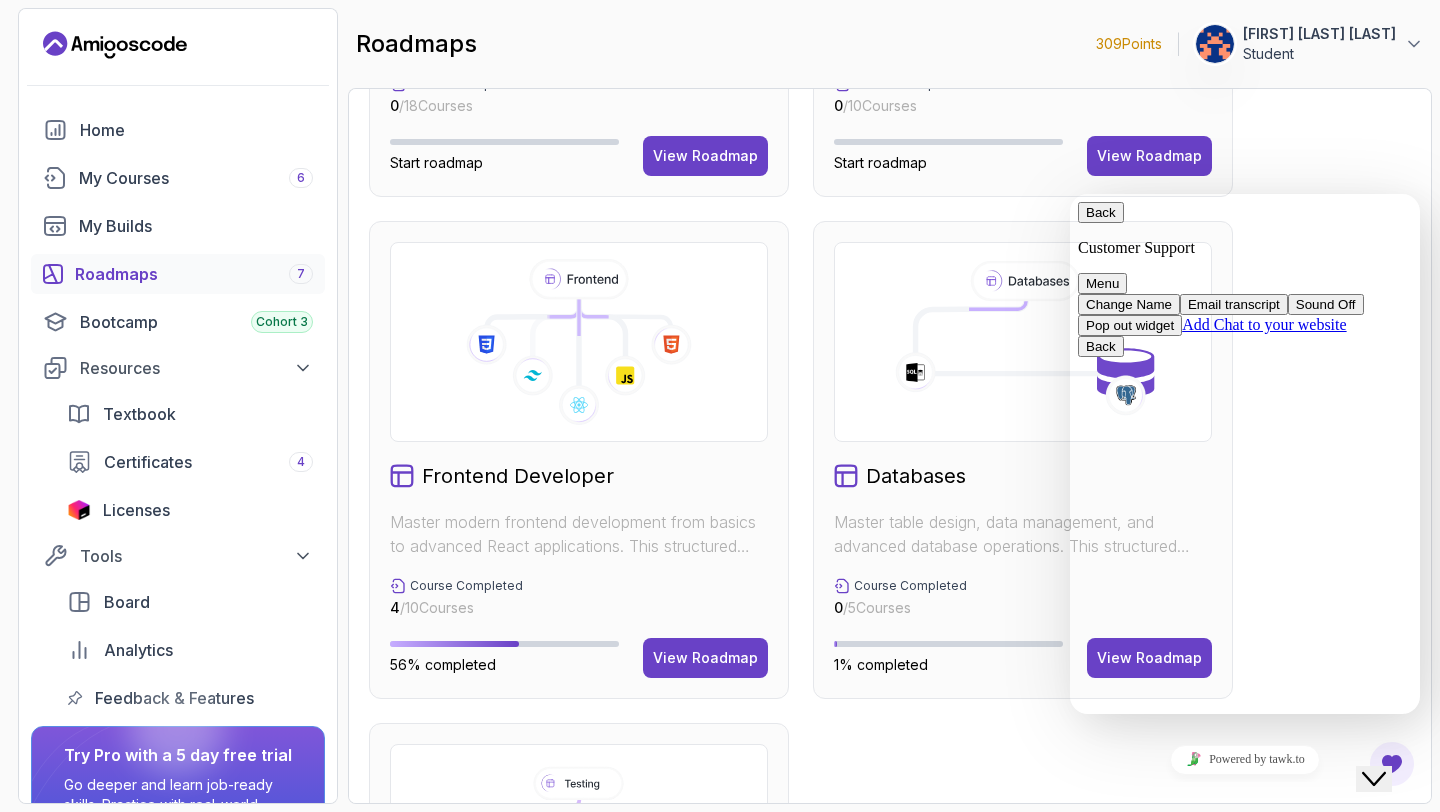 click on "Course Completed" at bounding box center [910, 586] 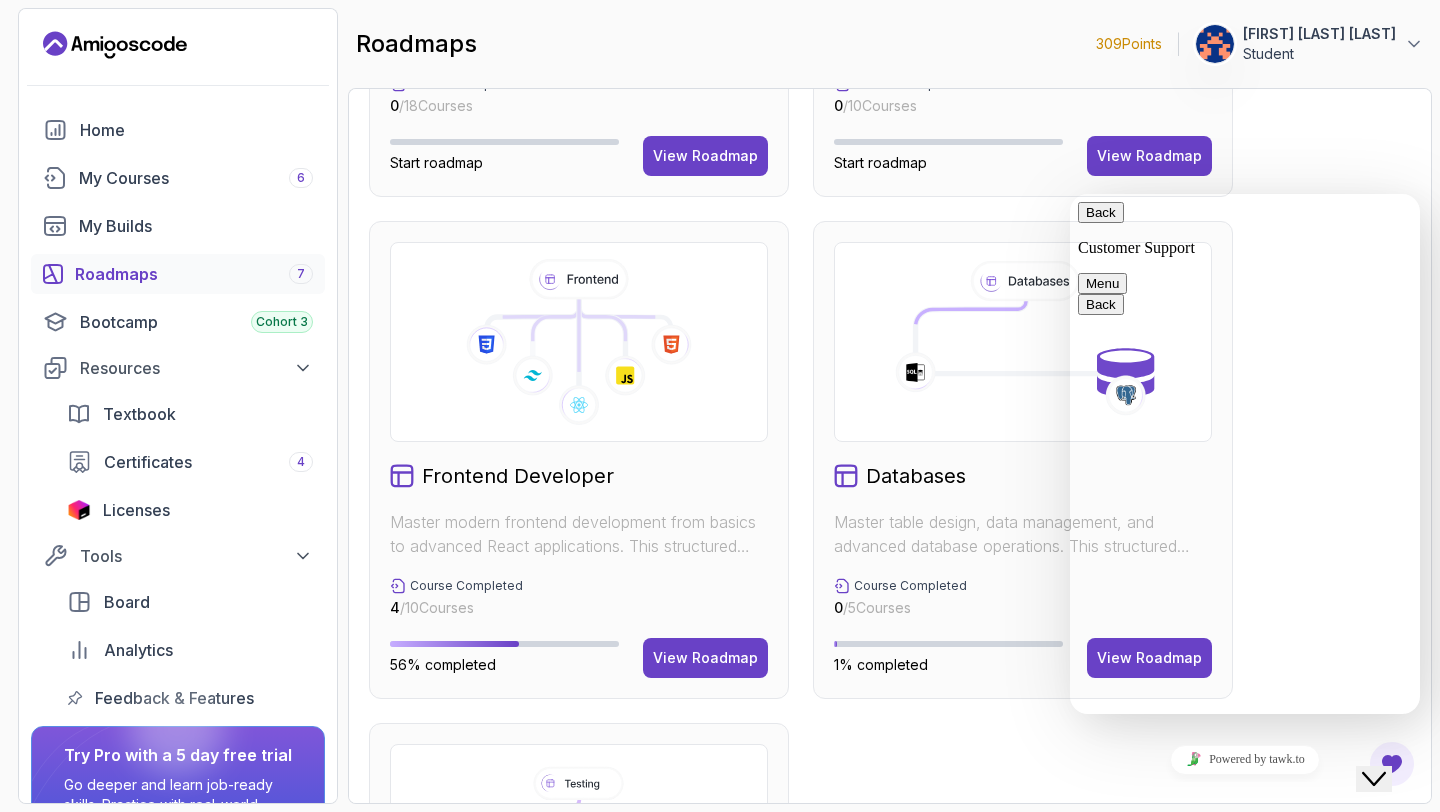 click on "Back" at bounding box center (1101, 212) 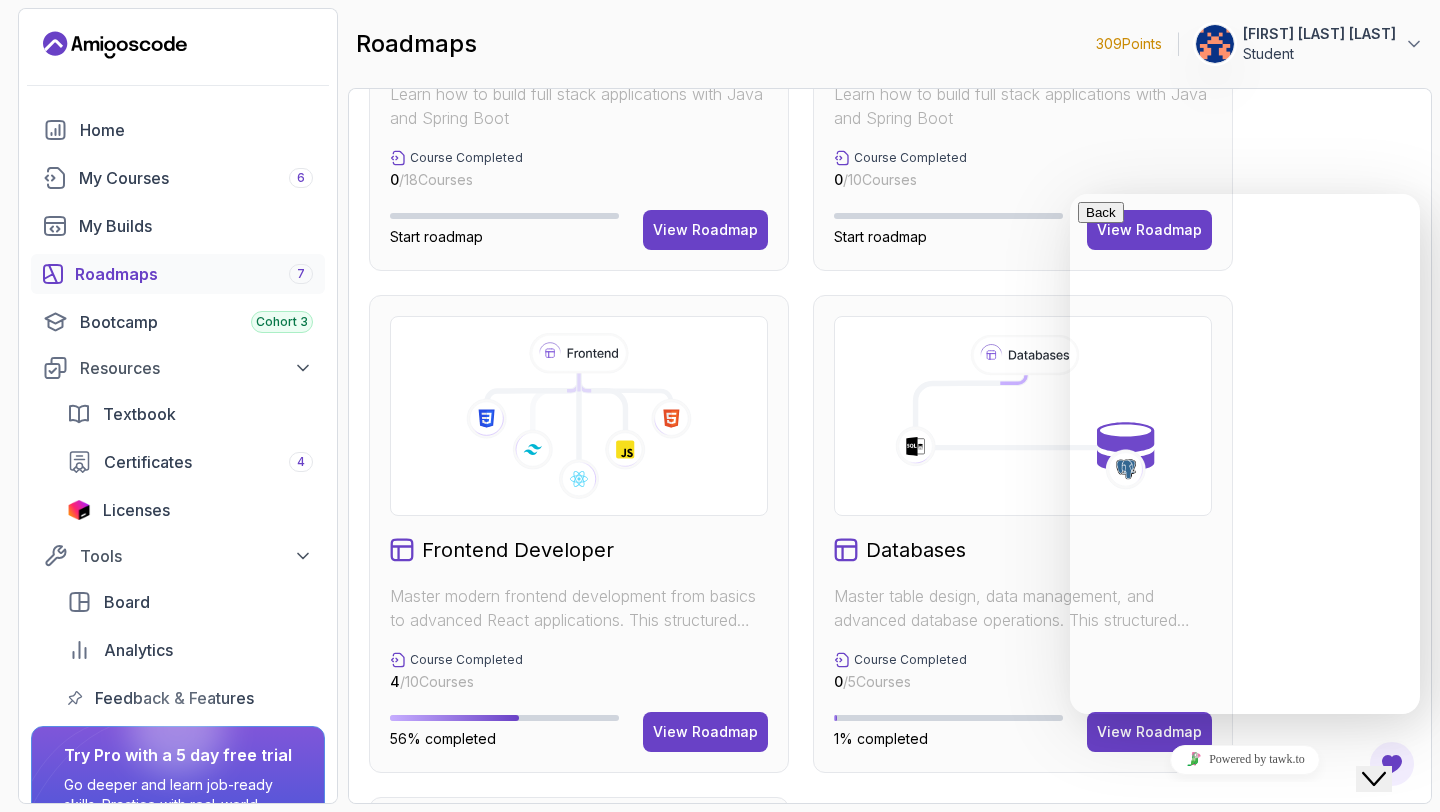 scroll, scrollTop: 803, scrollLeft: 0, axis: vertical 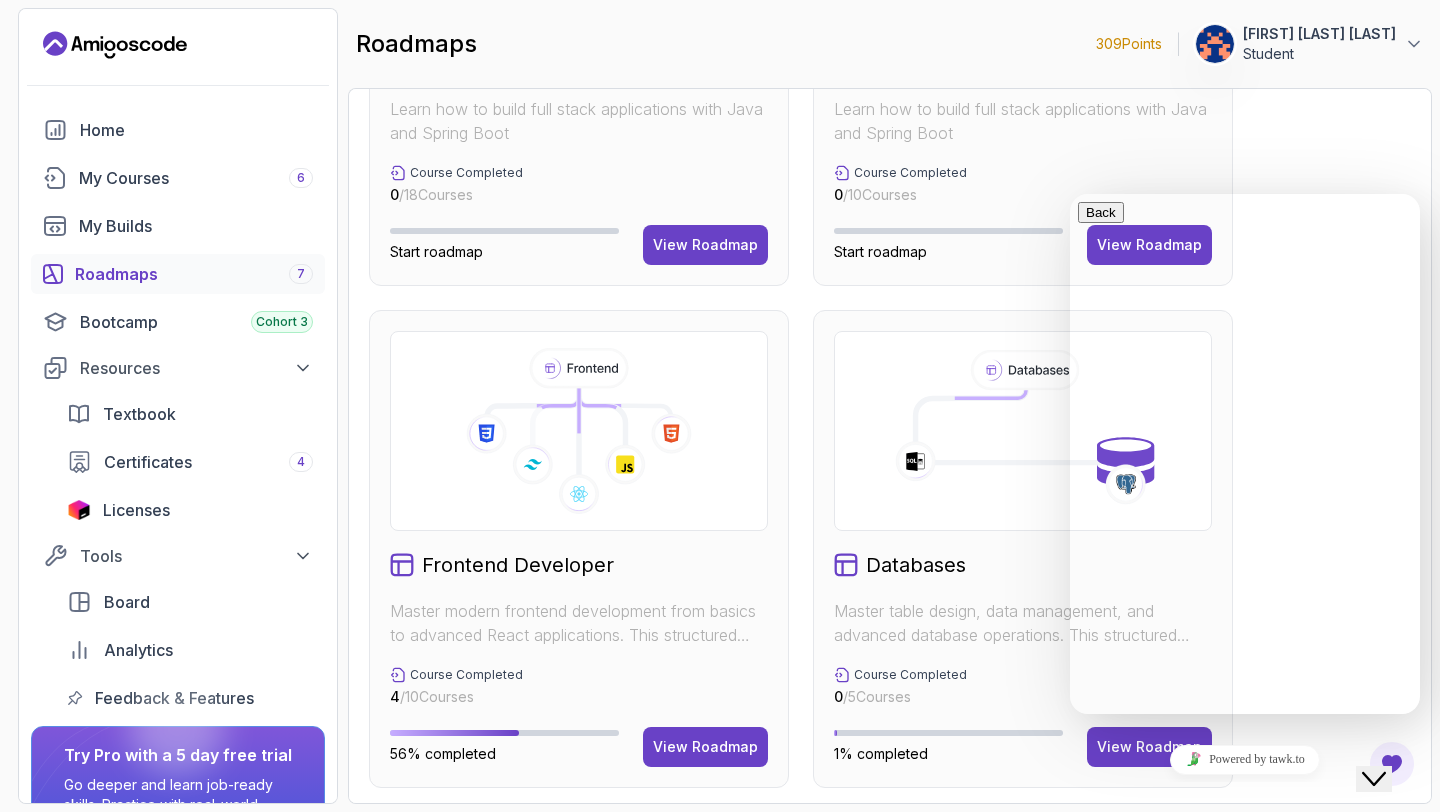 click on "Powered by tawk.to" at bounding box center (1245, 759) 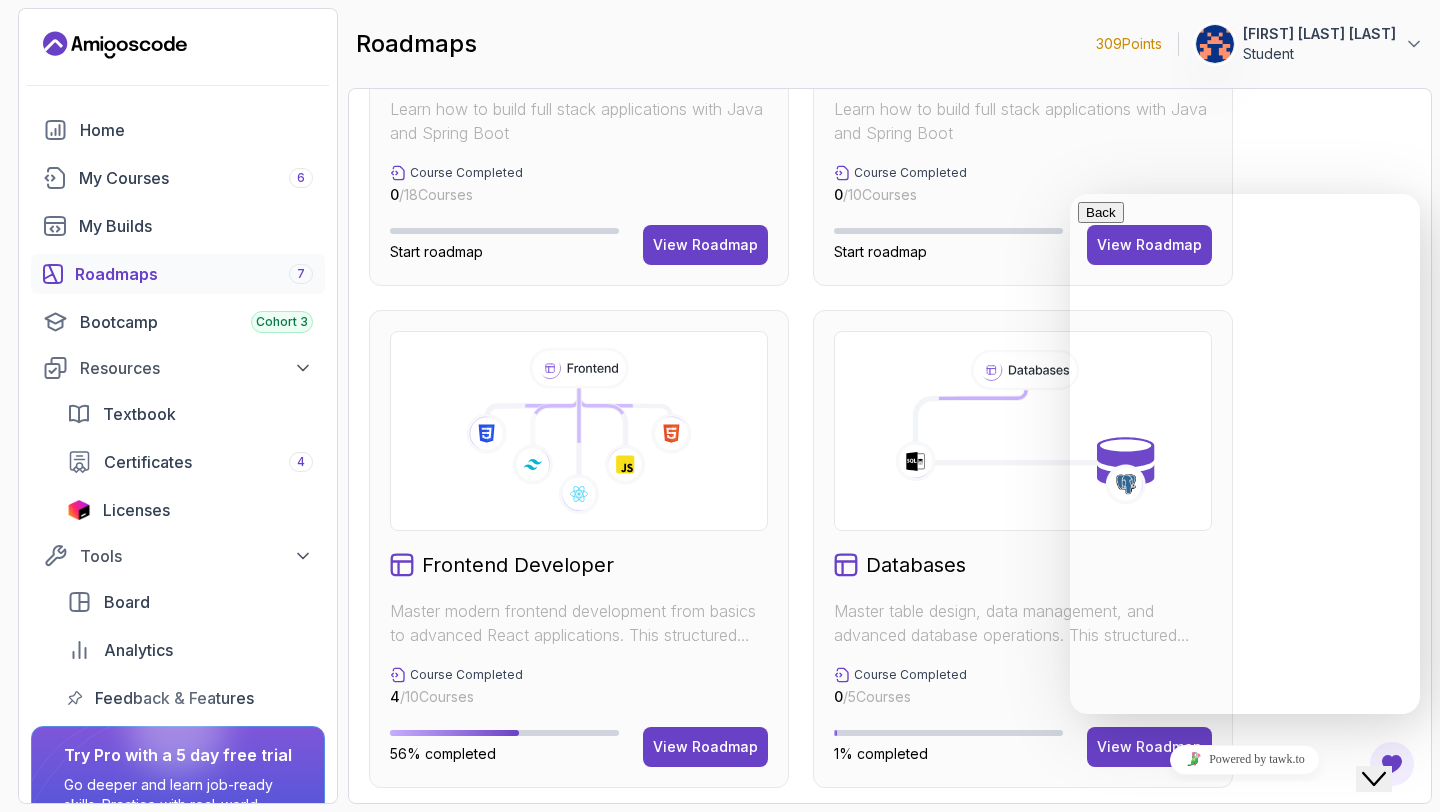 click on "Powered by tawk.to" at bounding box center (1245, 759) 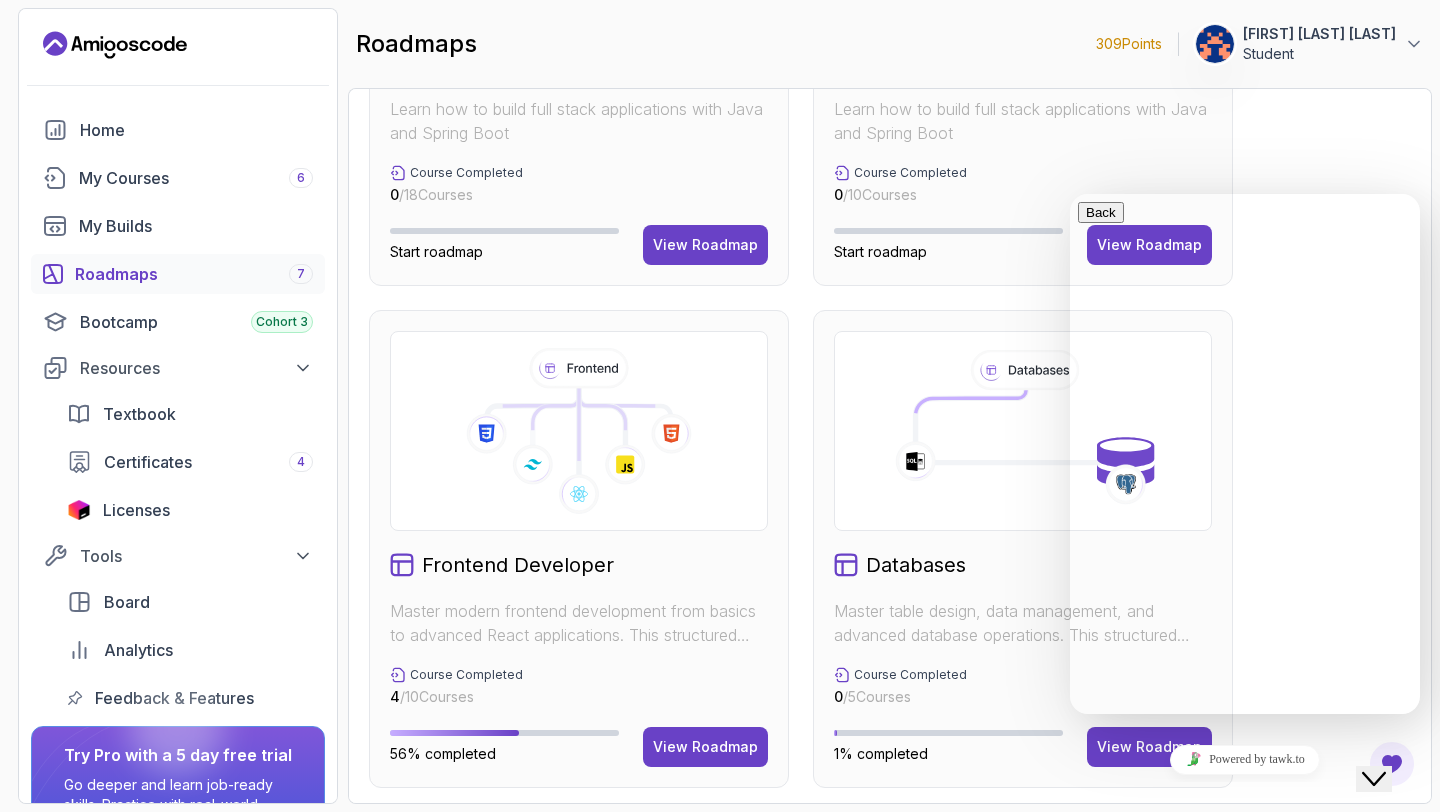 click at bounding box center (1086, 1037) 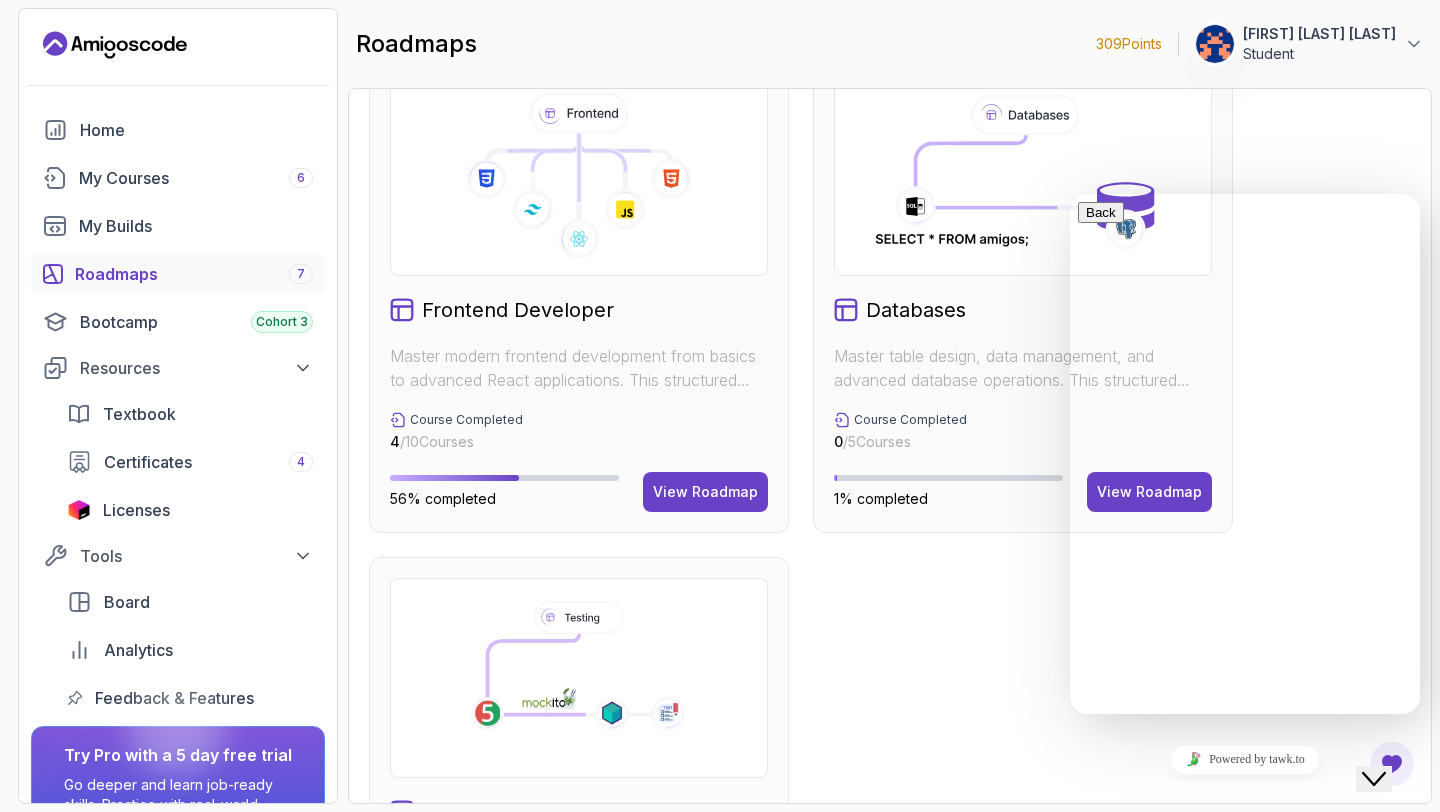scroll, scrollTop: 1153, scrollLeft: 0, axis: vertical 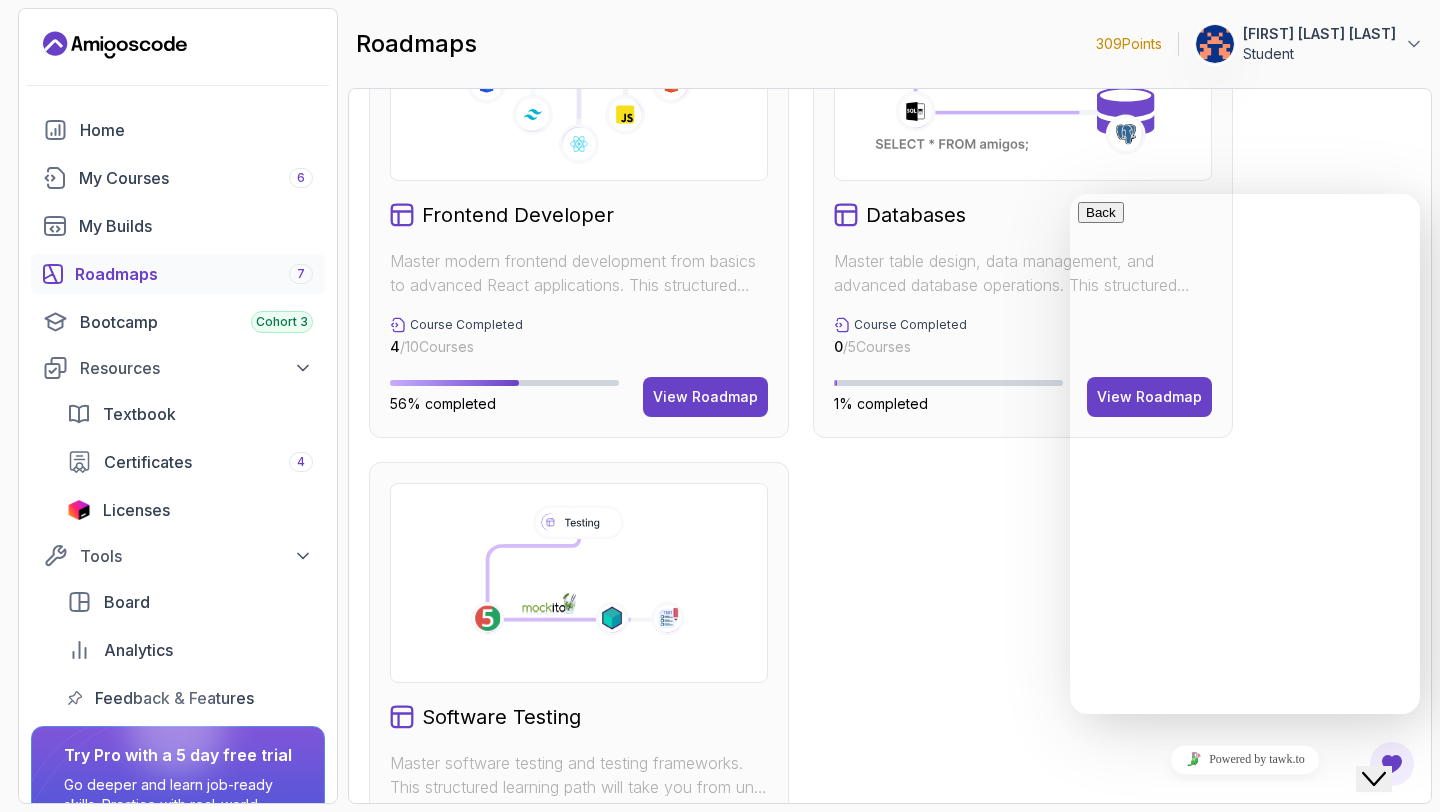 click on "Databases" at bounding box center (916, 215) 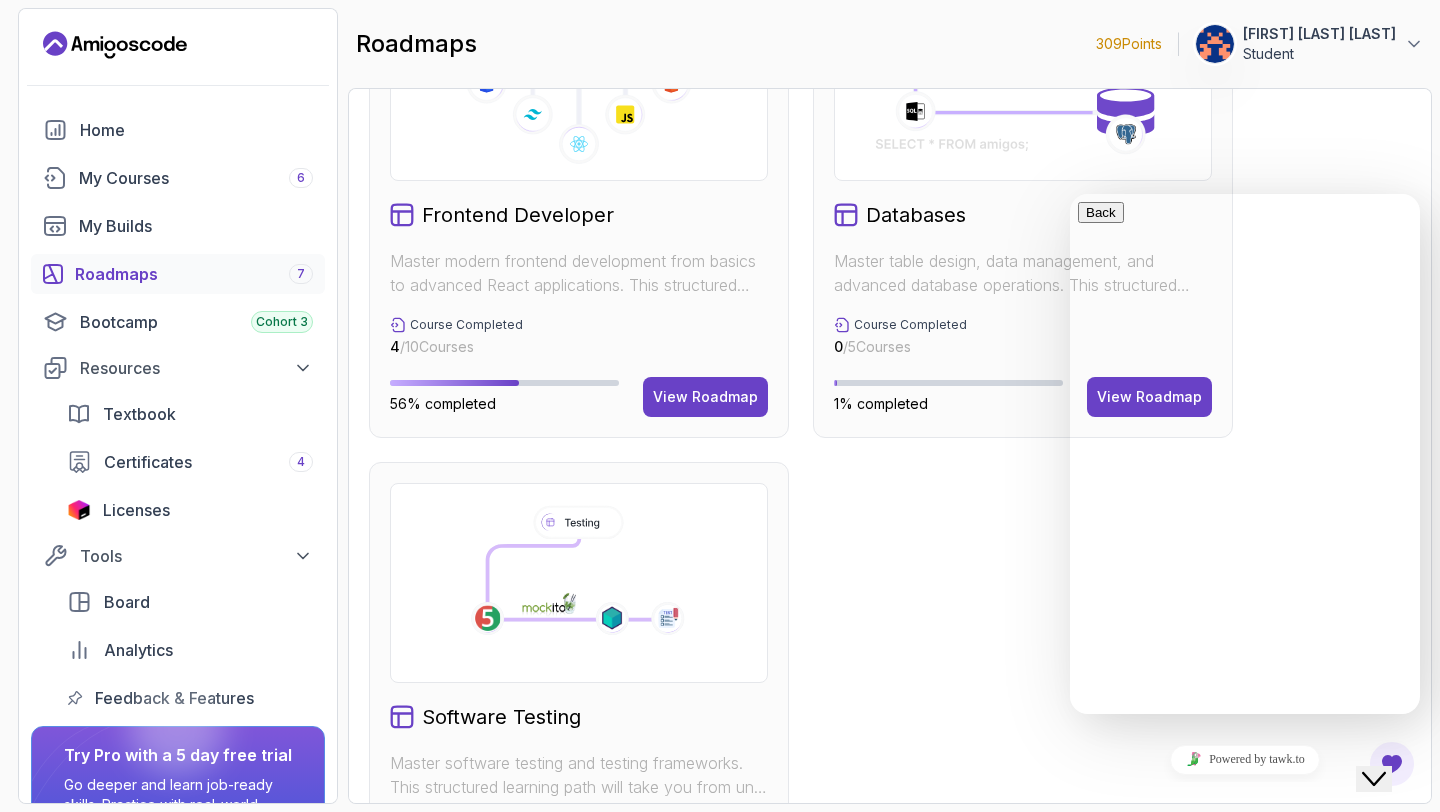 click on "Databases Master table design, data management, and advanced database operations. This structured learning path will take you from database fundamentals to advanced SQL queries. Course Completed 0 / 5  Courses 1% completed View Roadmap" at bounding box center [1023, 199] 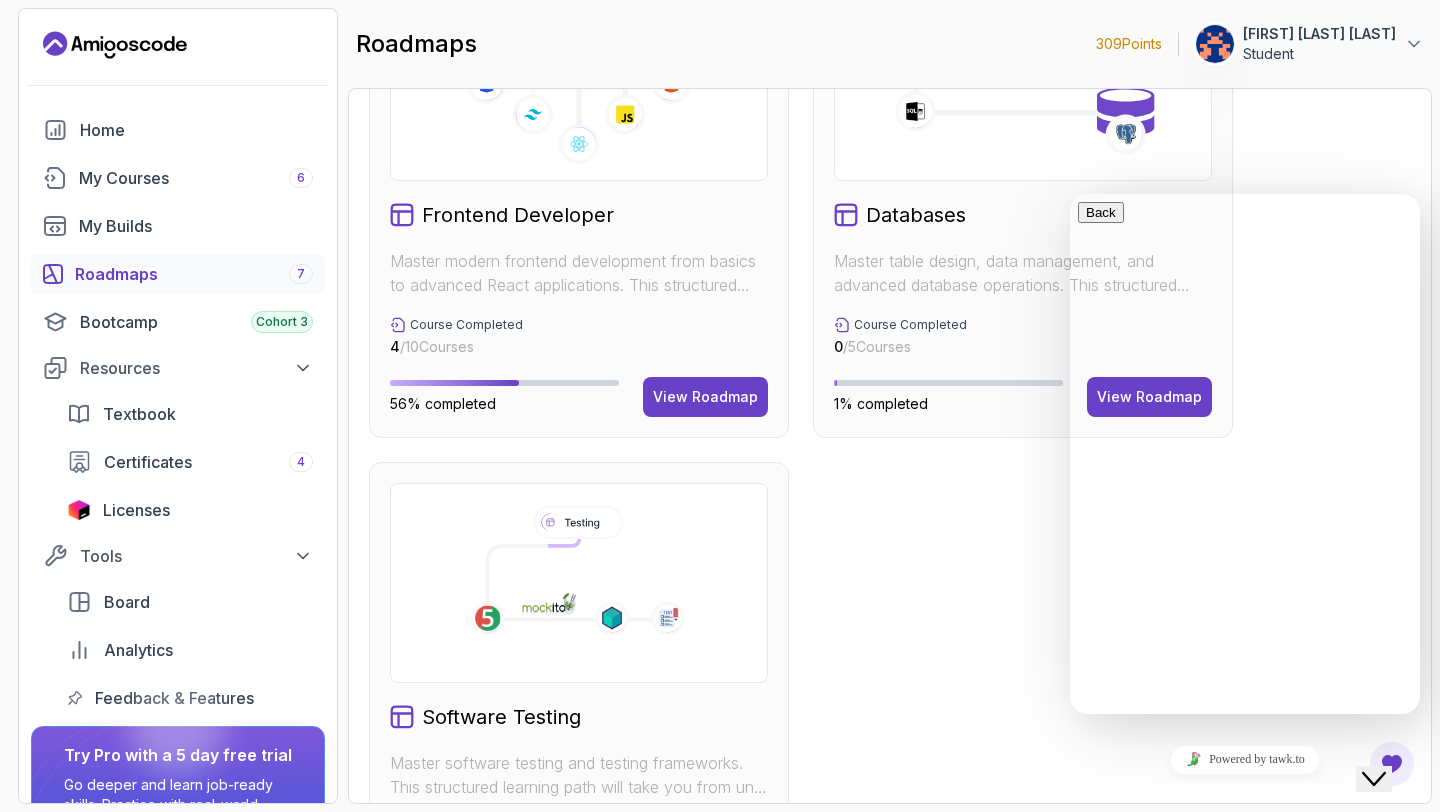 click on "1% completed" at bounding box center [948, 397] 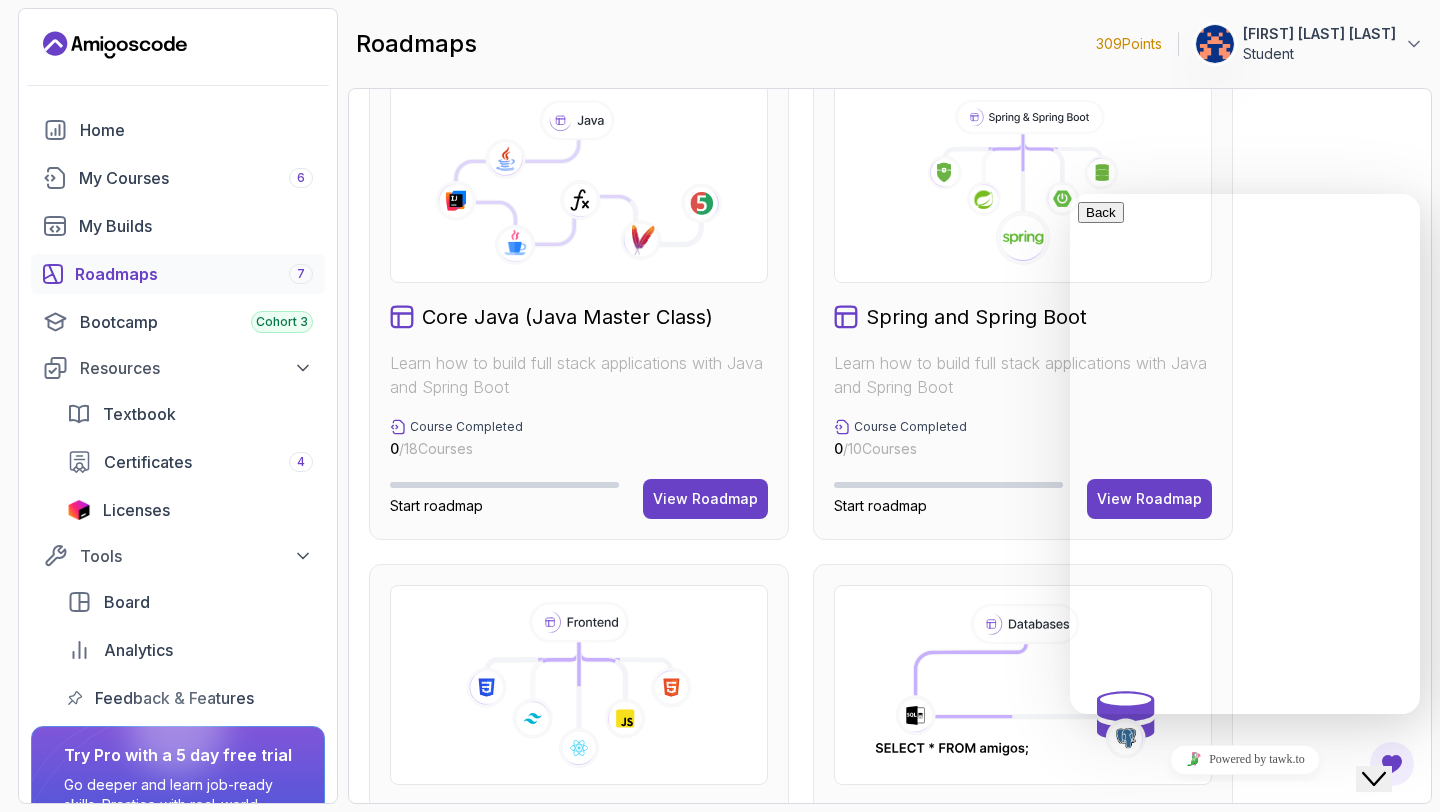scroll, scrollTop: 50, scrollLeft: 0, axis: vertical 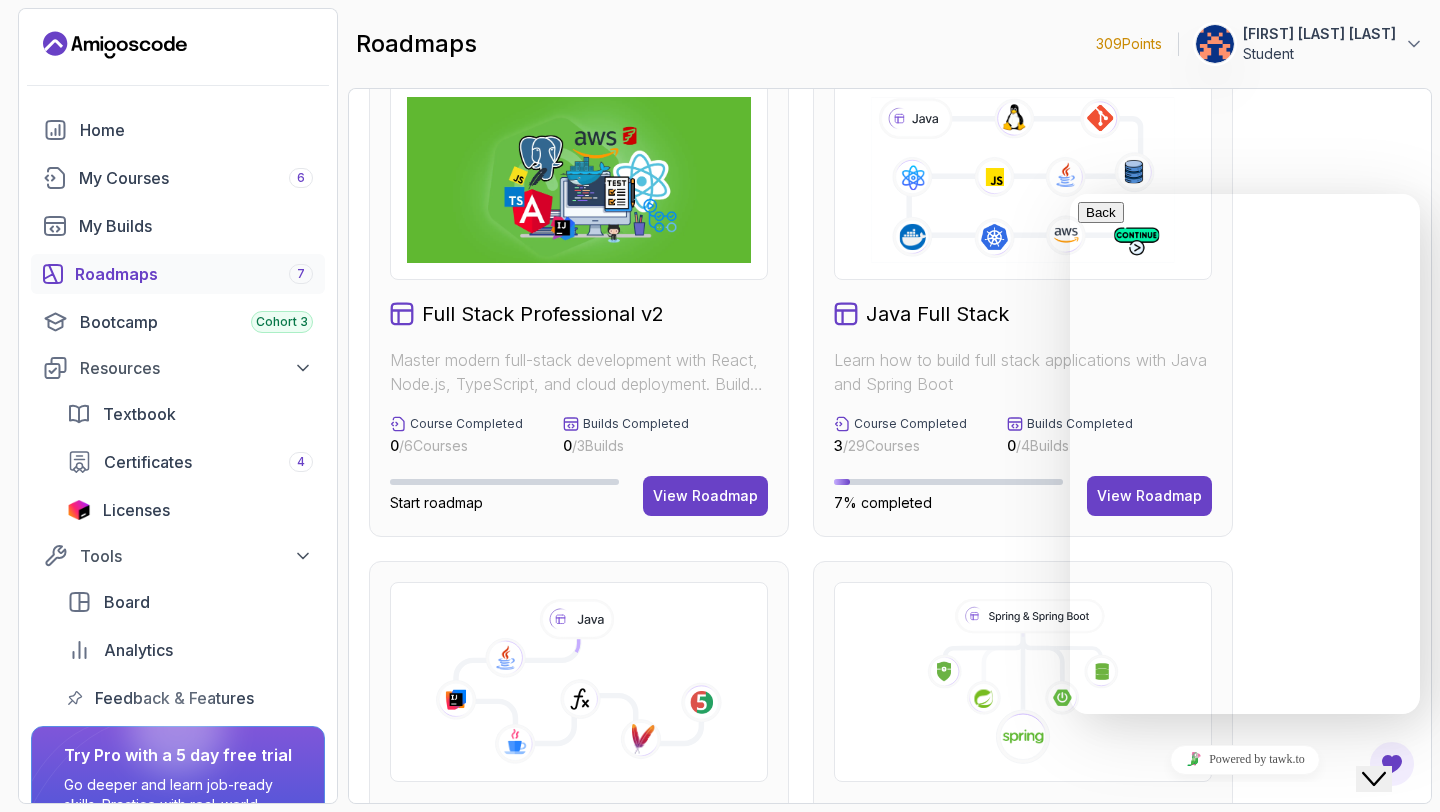 click on "Course Completed" at bounding box center (910, 424) 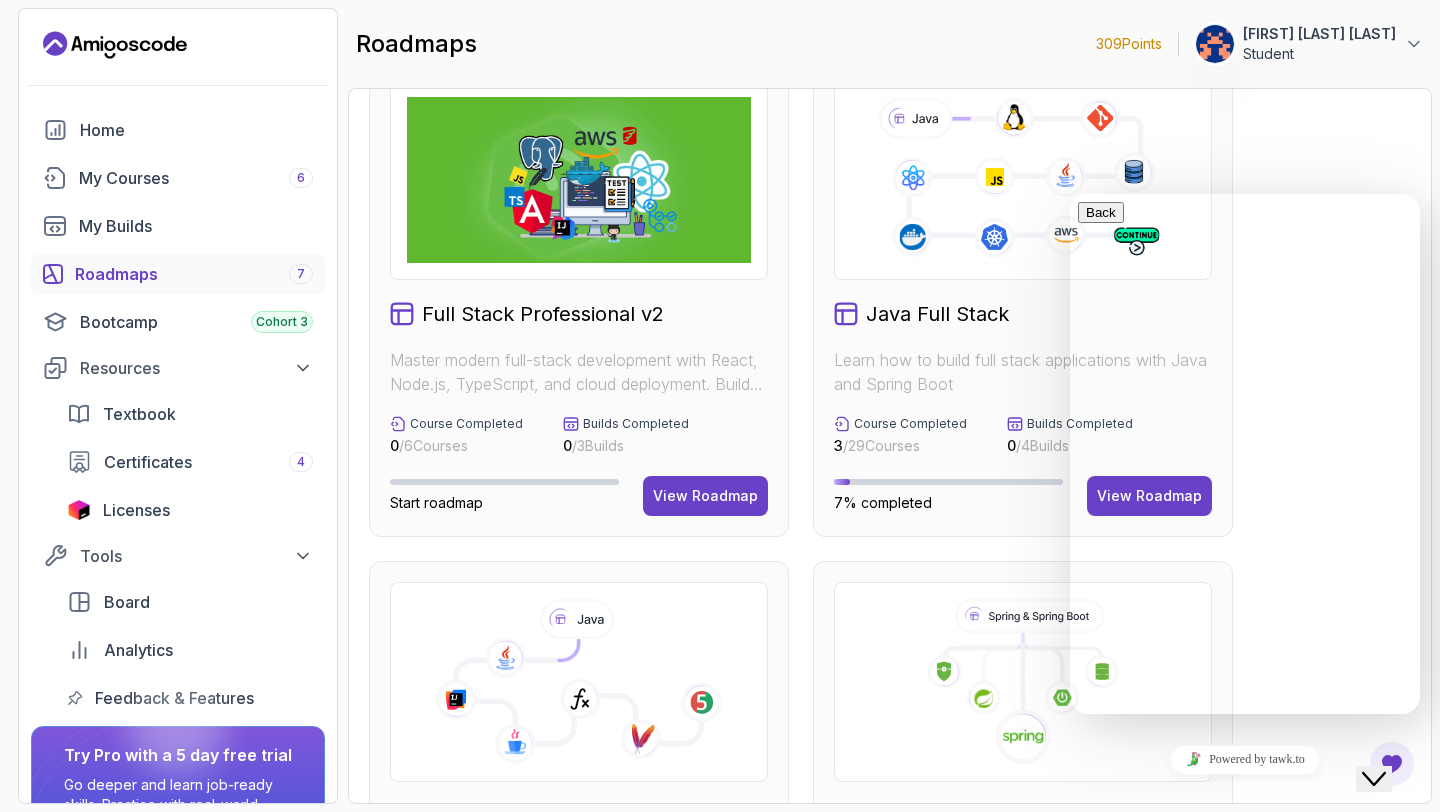 click on "Java Full Stack" at bounding box center (937, 314) 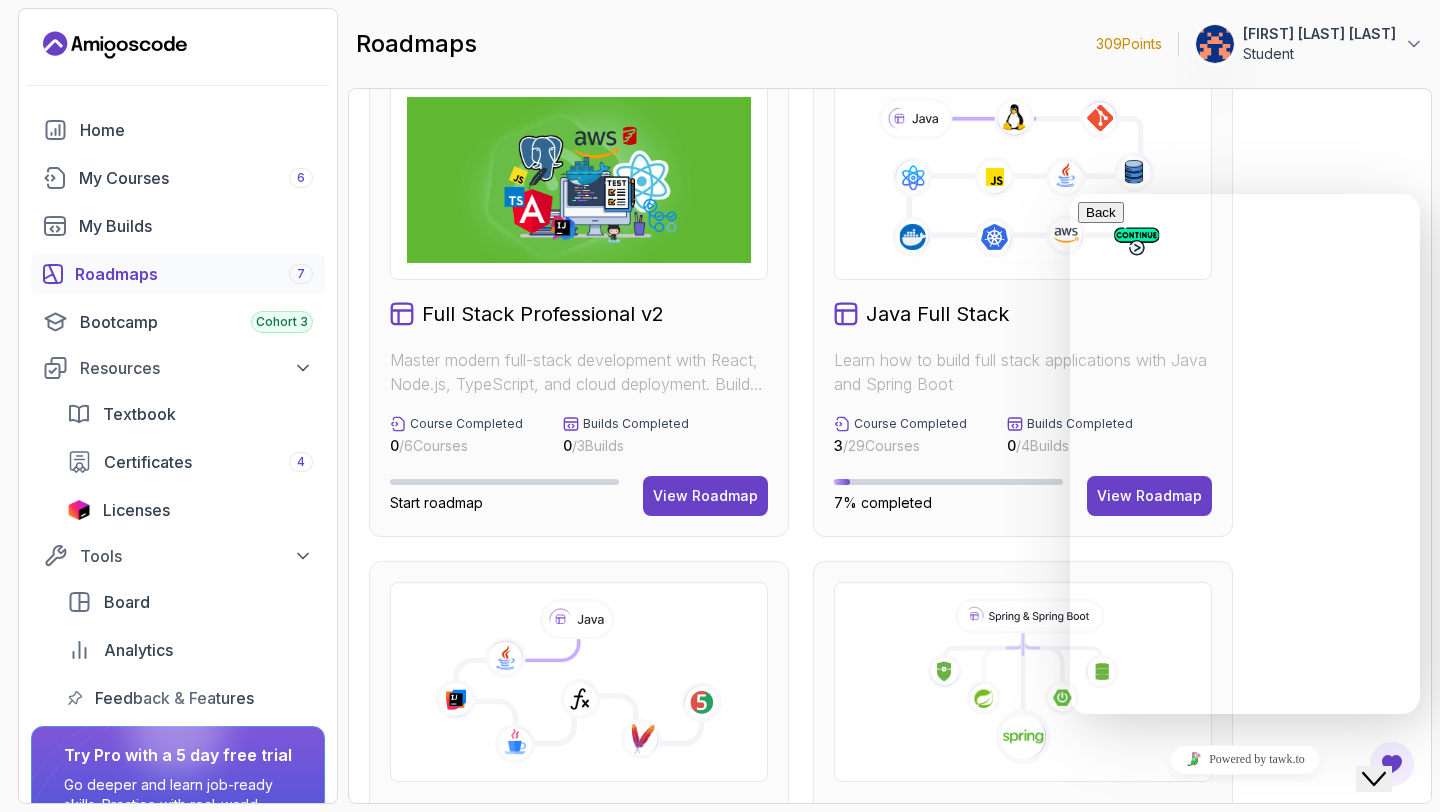 click on "Java Full Stack" at bounding box center (937, 314) 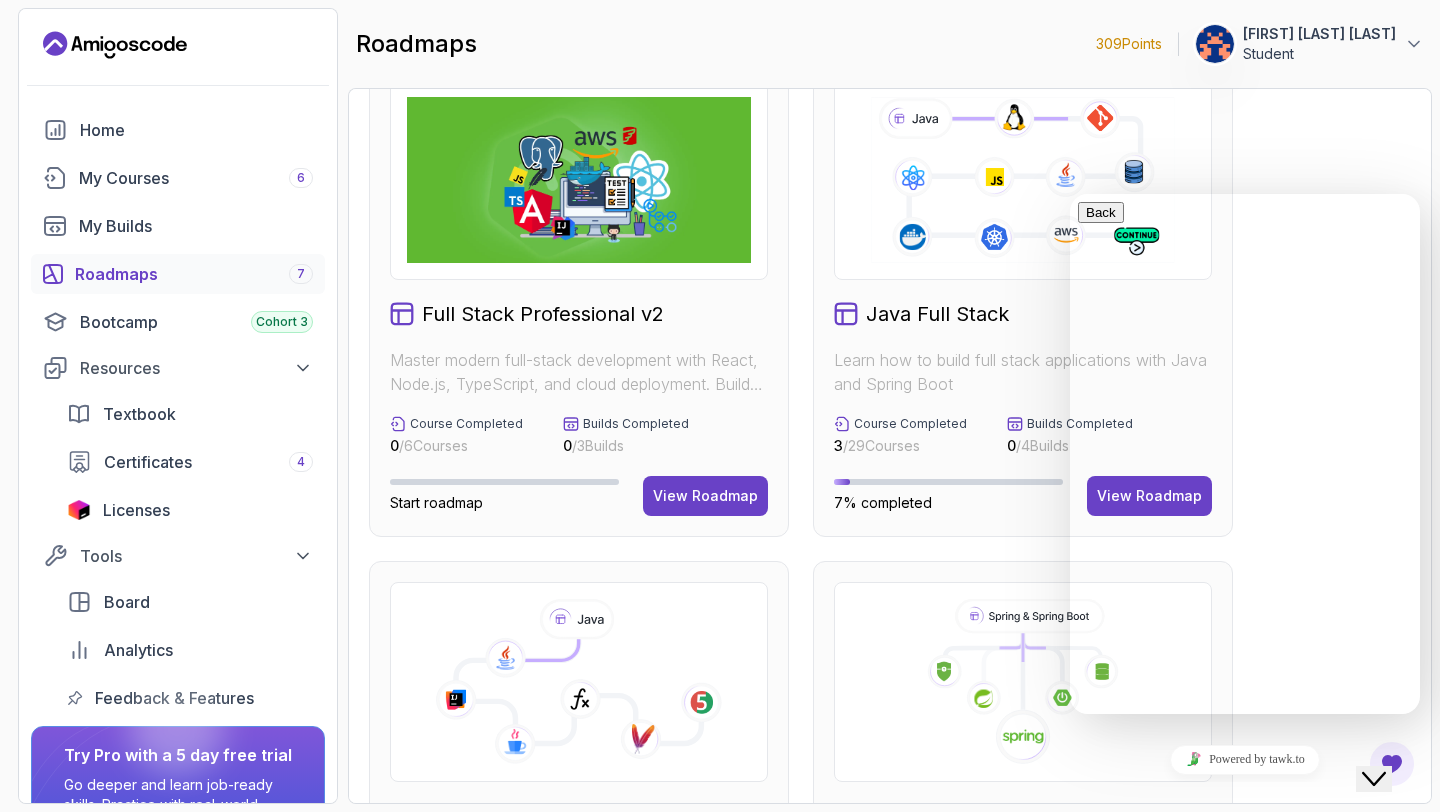 click 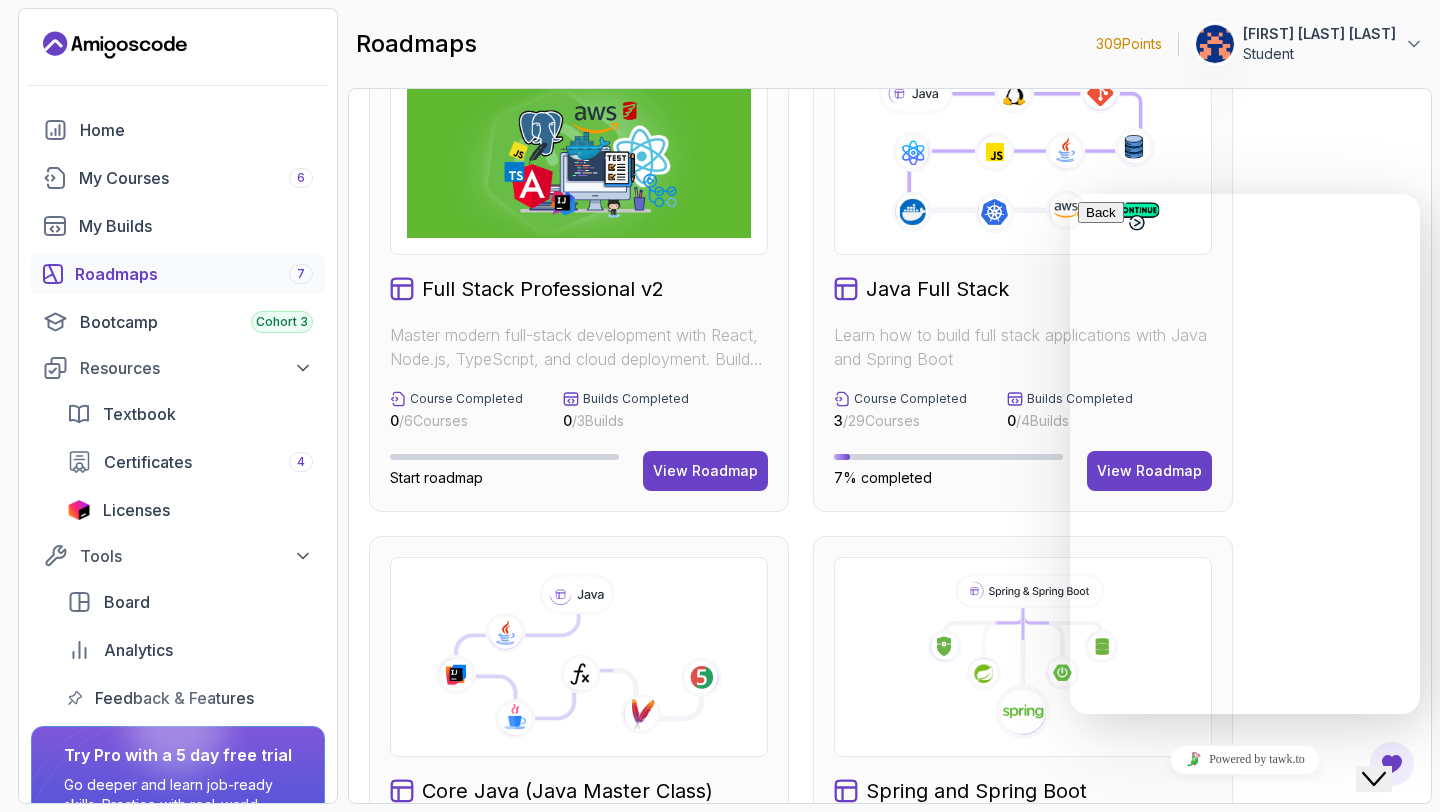 scroll, scrollTop: 0, scrollLeft: 0, axis: both 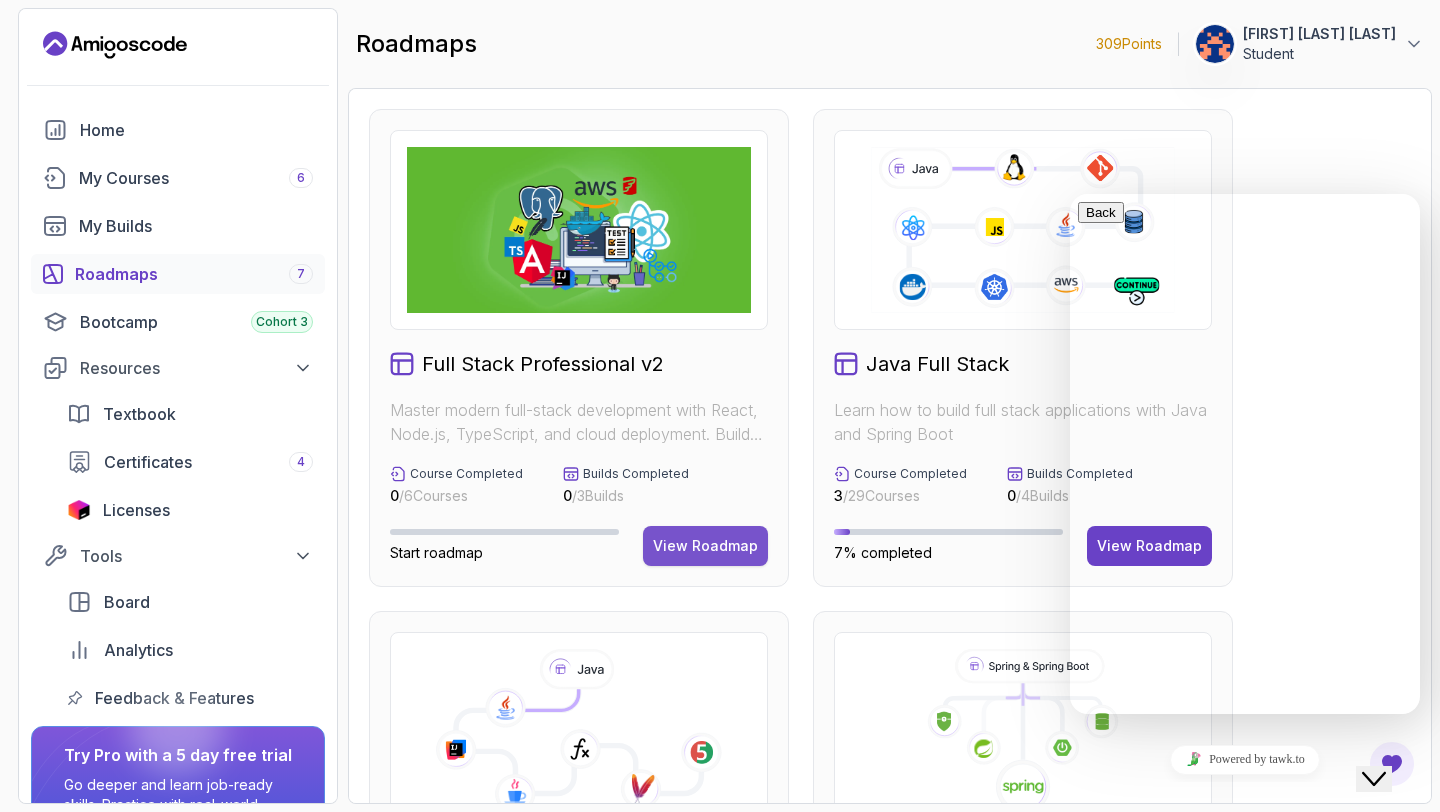 click on "View Roadmap" at bounding box center (705, 546) 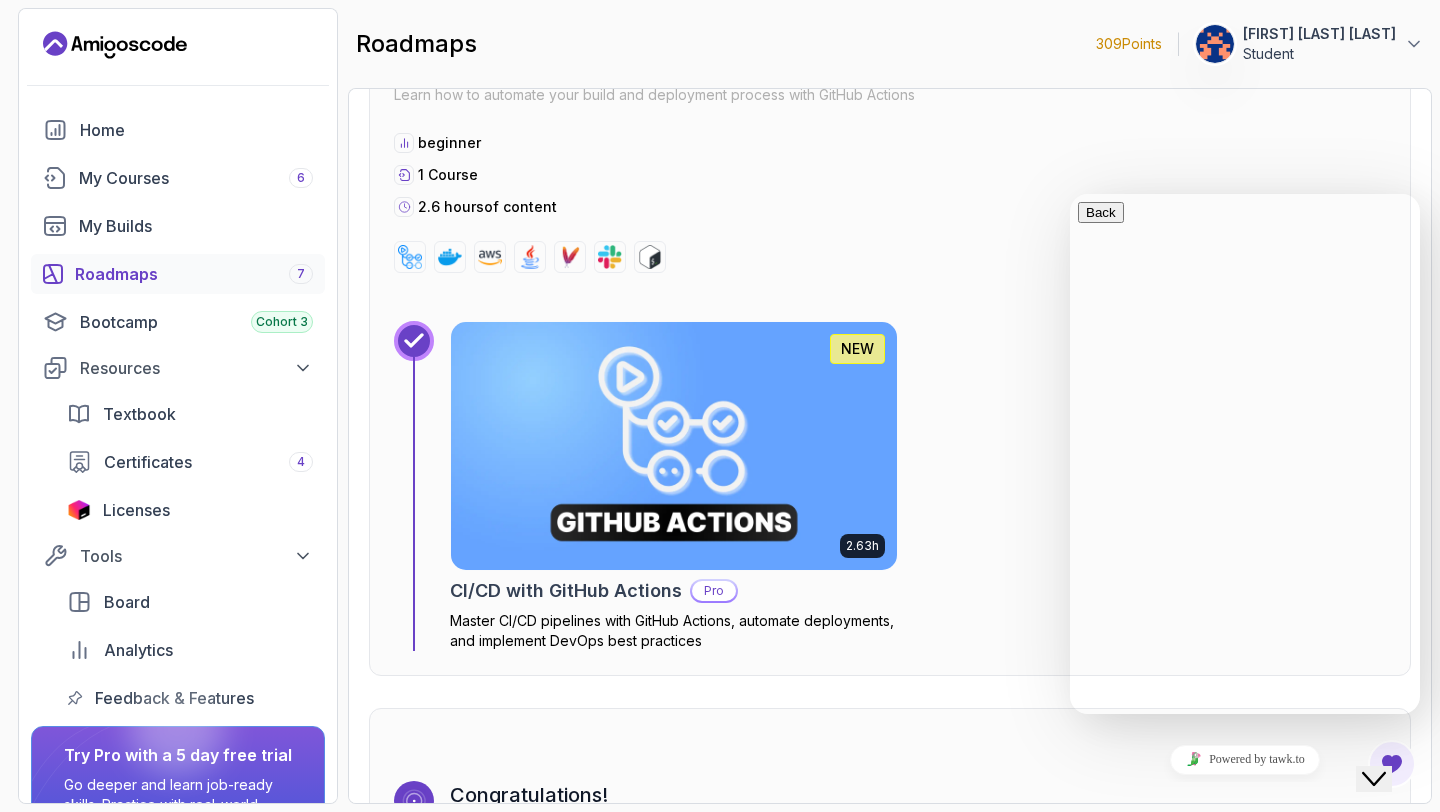 scroll, scrollTop: 6206, scrollLeft: 0, axis: vertical 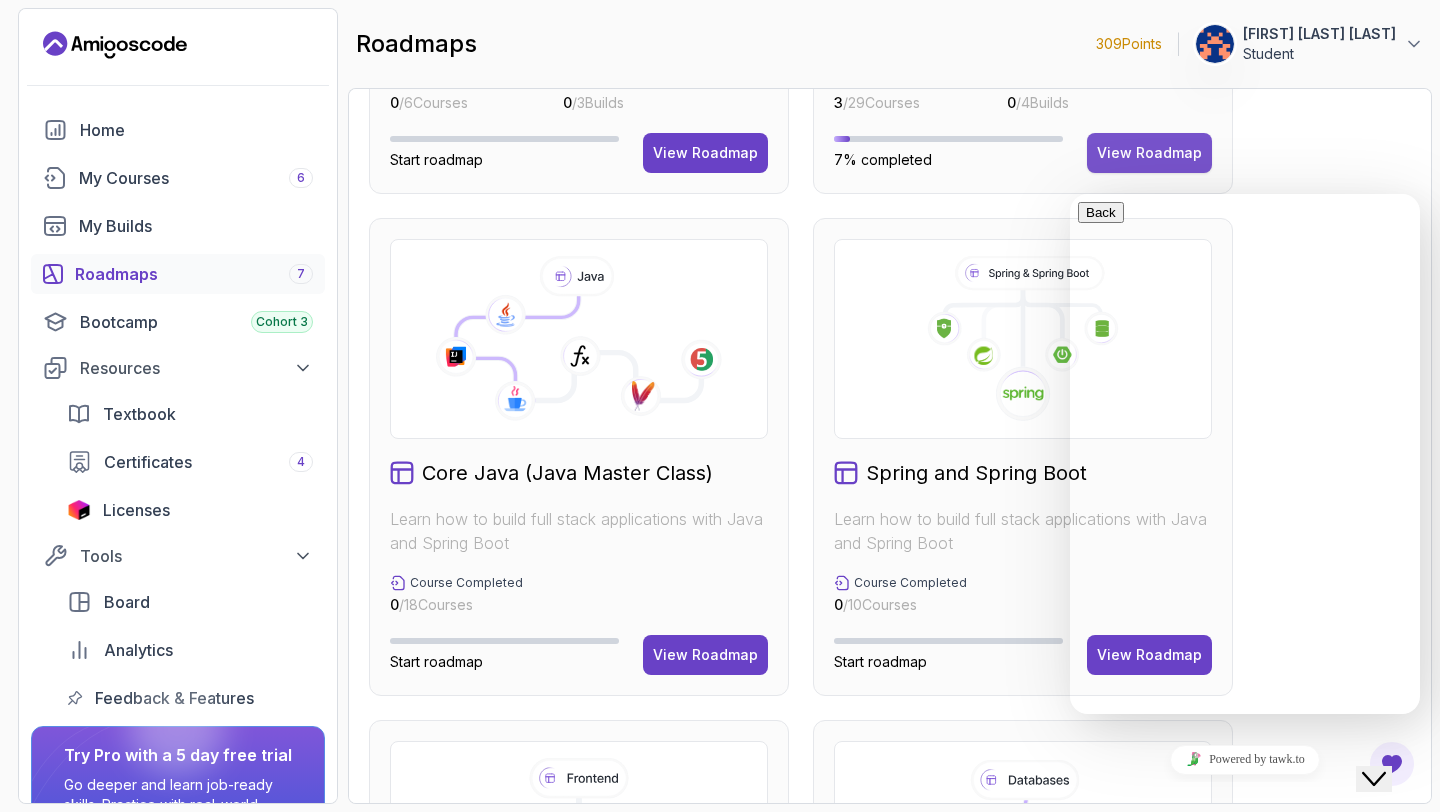click on "View Roadmap" at bounding box center (1149, 153) 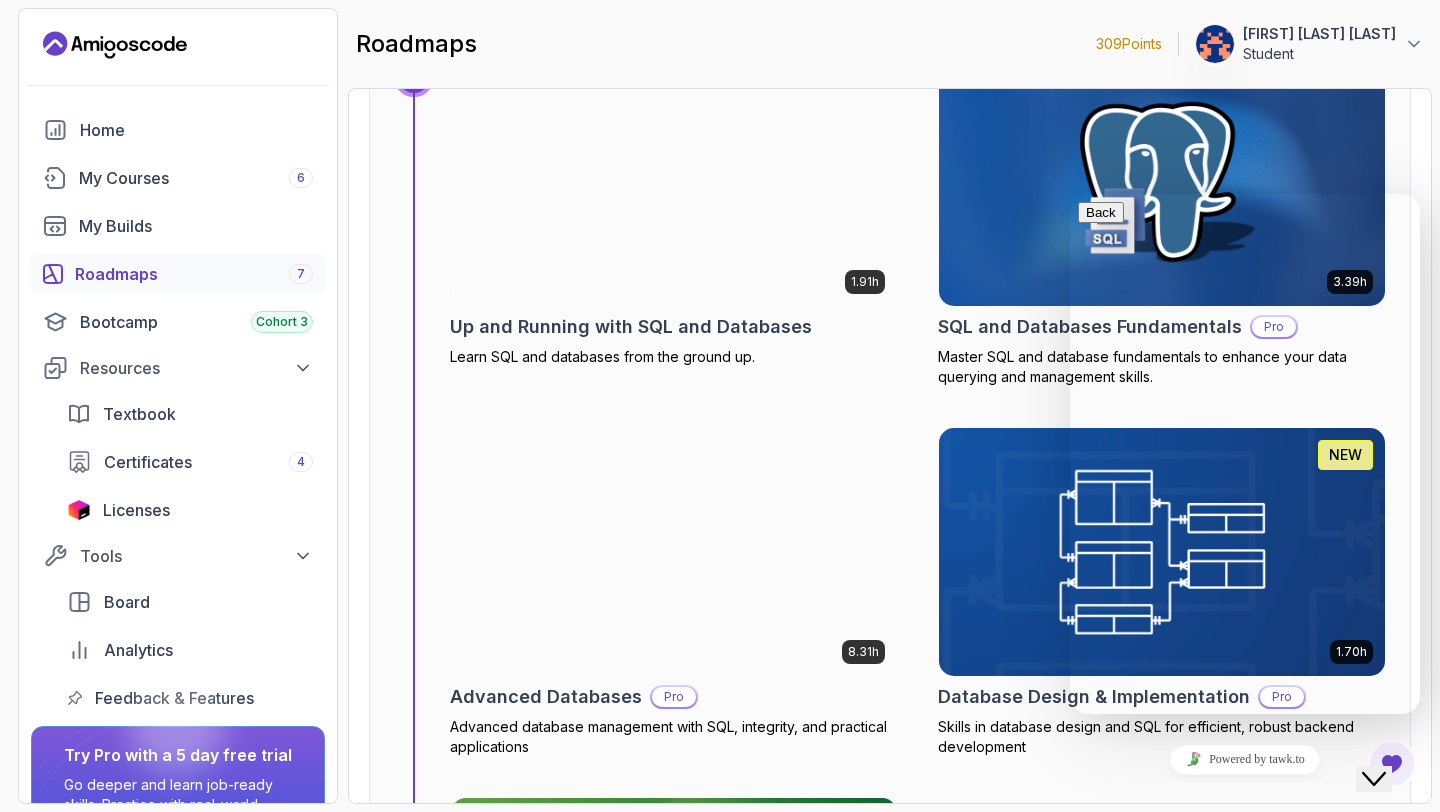 scroll, scrollTop: 8859, scrollLeft: 0, axis: vertical 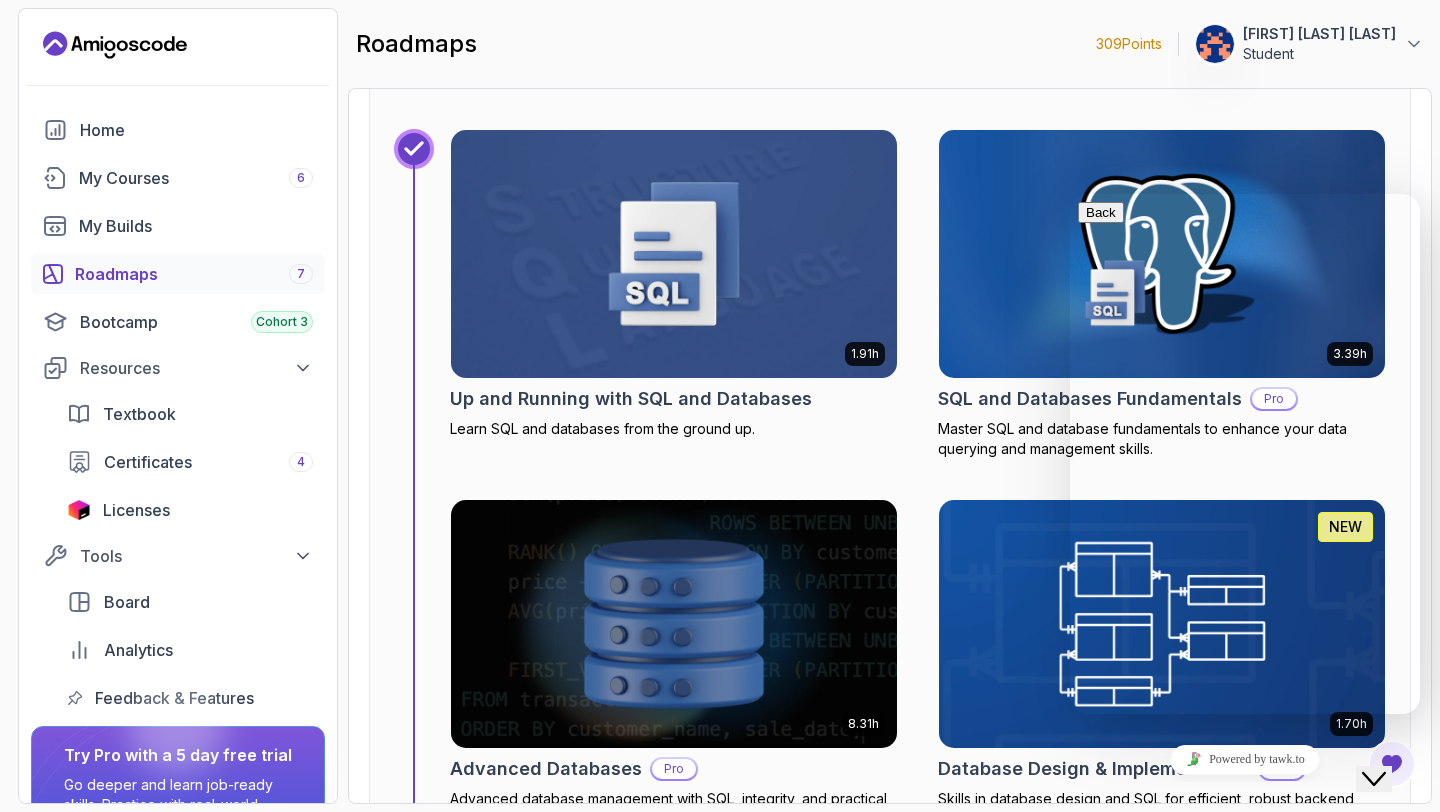 click on "Up and Running with SQL and Databases" at bounding box center (631, 399) 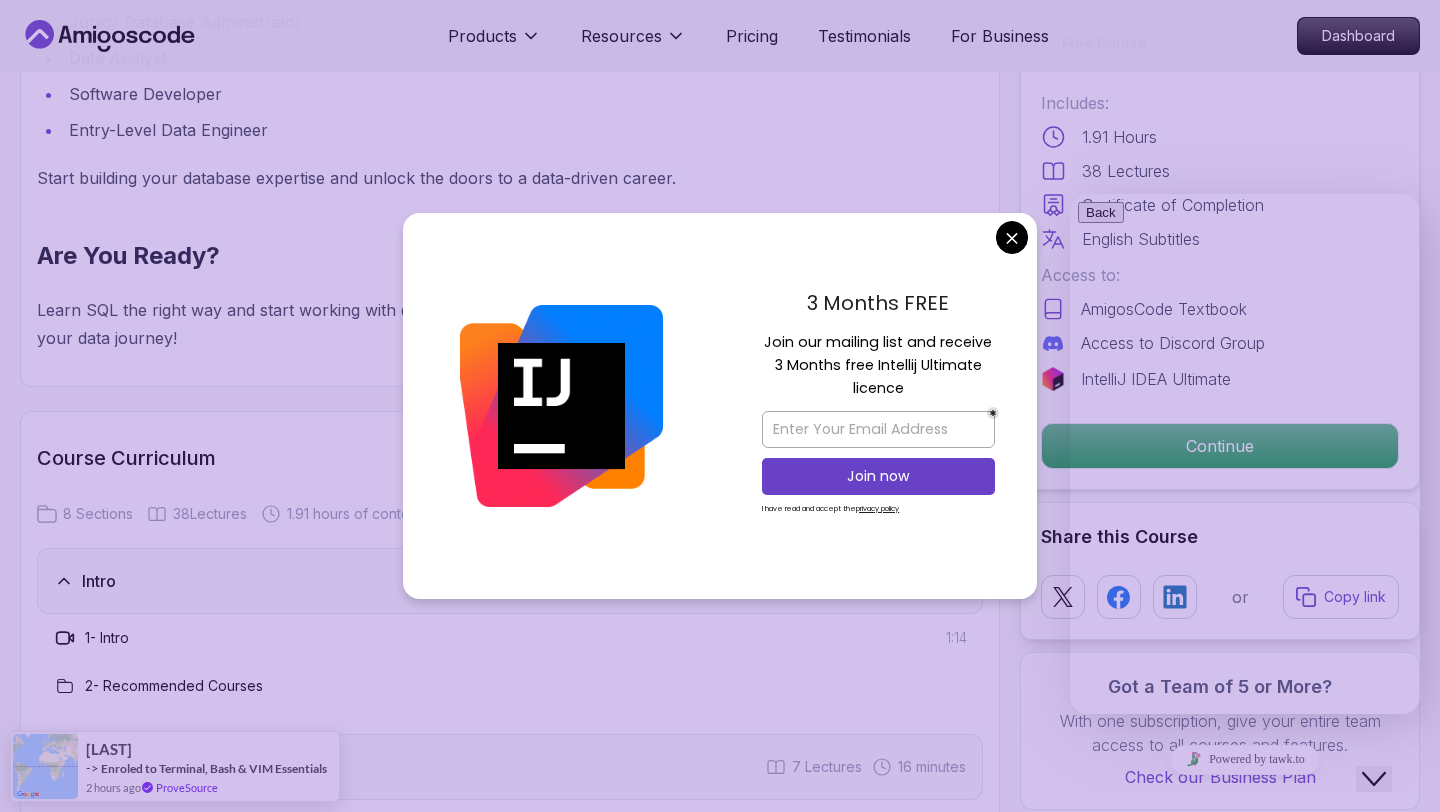 scroll, scrollTop: 2068, scrollLeft: 0, axis: vertical 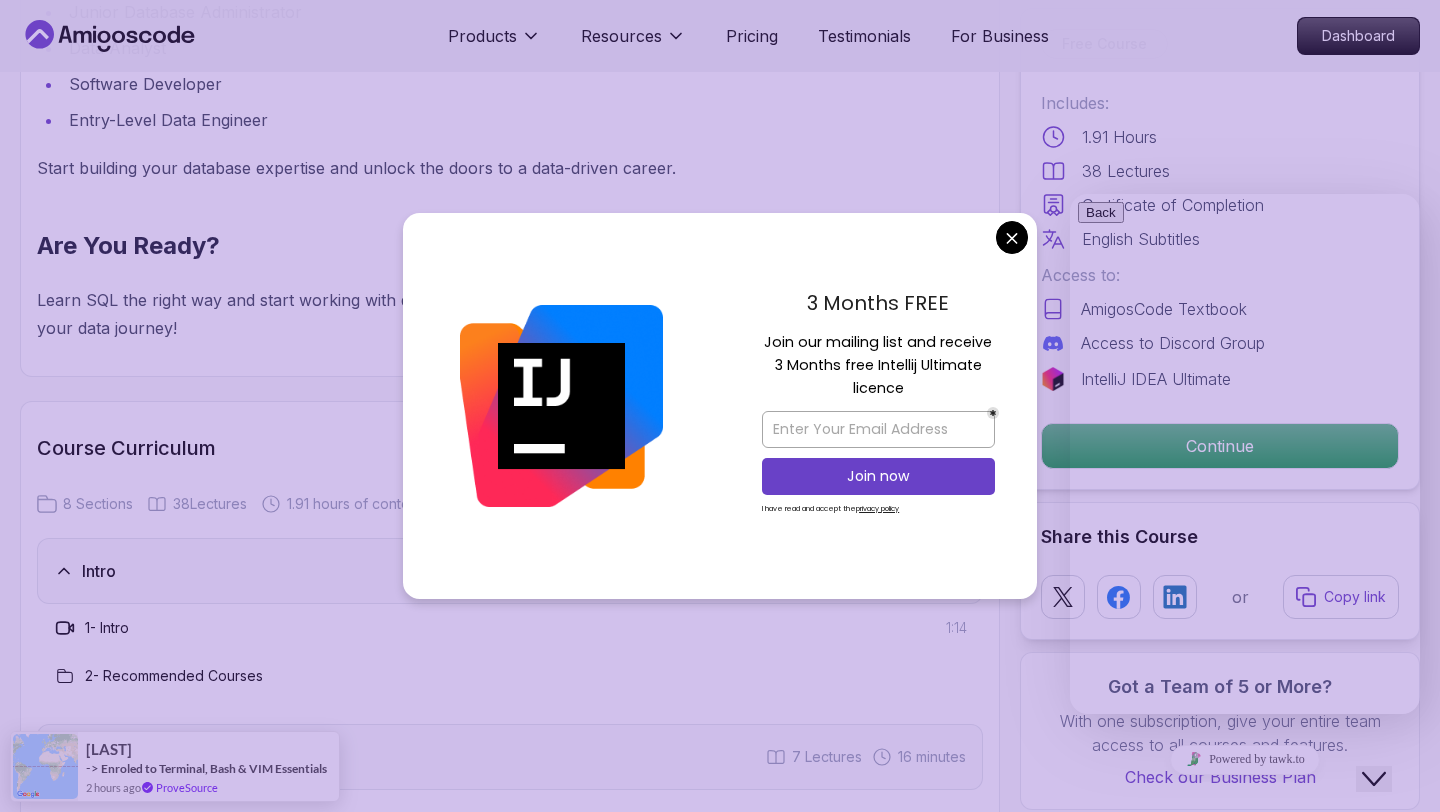 click on "Products Resources Pricing Testimonials For Business Dashboard Products Resources Pricing Testimonials For Business Dashboard Up and Running with SQL and Databases Learn SQL and databases from the ground up. [FIRST] [LAST]  /   Instructor Free Course Includes: [DURATION] [LECTURES] Certificate of Completion English Subtitles Access to: [BRAND] Textbook Access to Discord Group IntelliJ IDEA Ultimate Continue Share this Course or Copy link Got a Team of 5 or More? With one subscription, give your entire team access to all courses and features. Check our Business Plan [FIRST] [LAST]  /   Instructor What you will learn sql postgres terminal Understanding Databases - Learn what databases are, the difference between SQL and NoSQL, and why relational databases are critical. Getting Started with PostgreSQL - Install PostgreSQL on macOS, Windows, and Linux, and understand its powerful features. Creating and Managing Tables - The basics of creating and managing tables.
Comprehensive Start" at bounding box center (720, 1142) 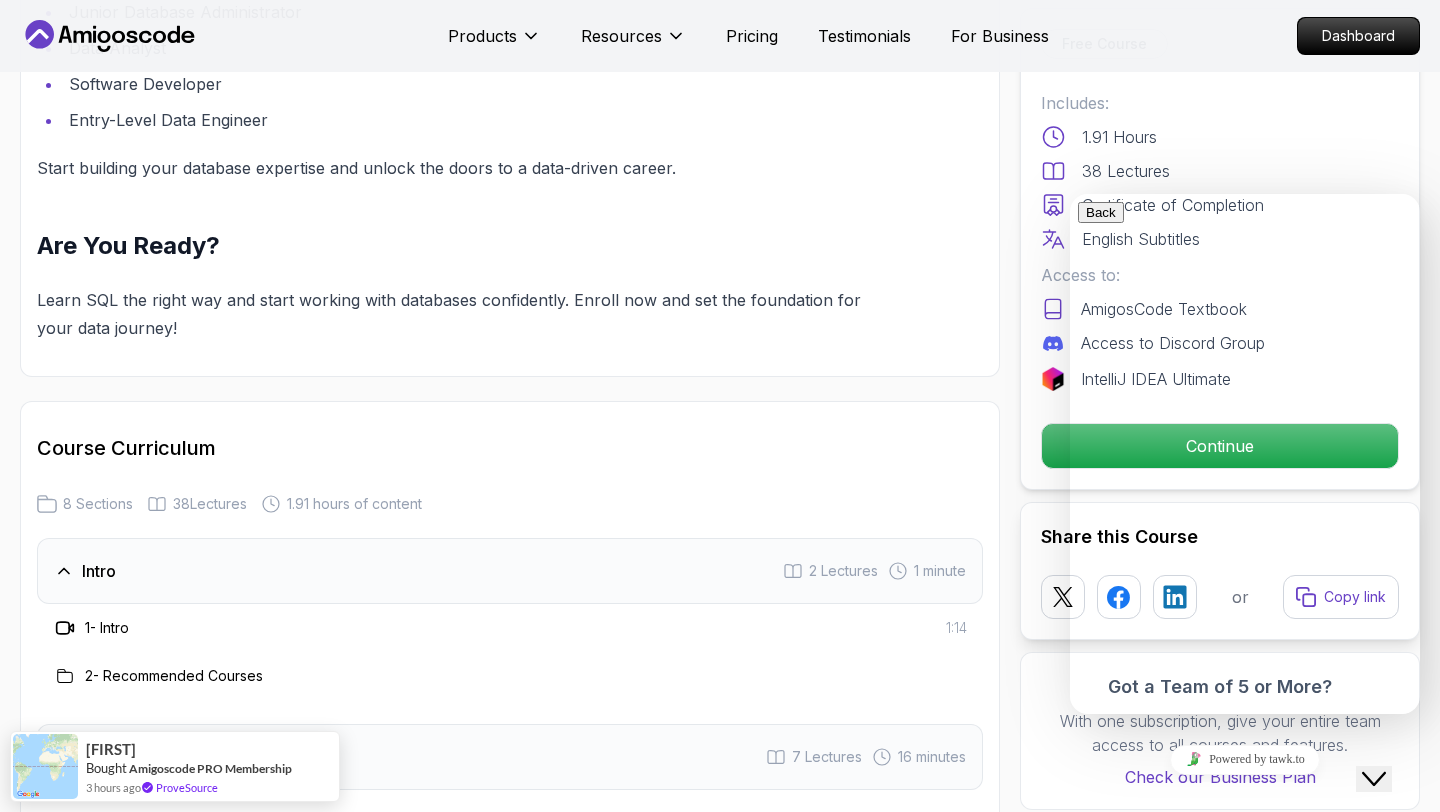 click on "New Conversation" at bounding box center [1245, 975] 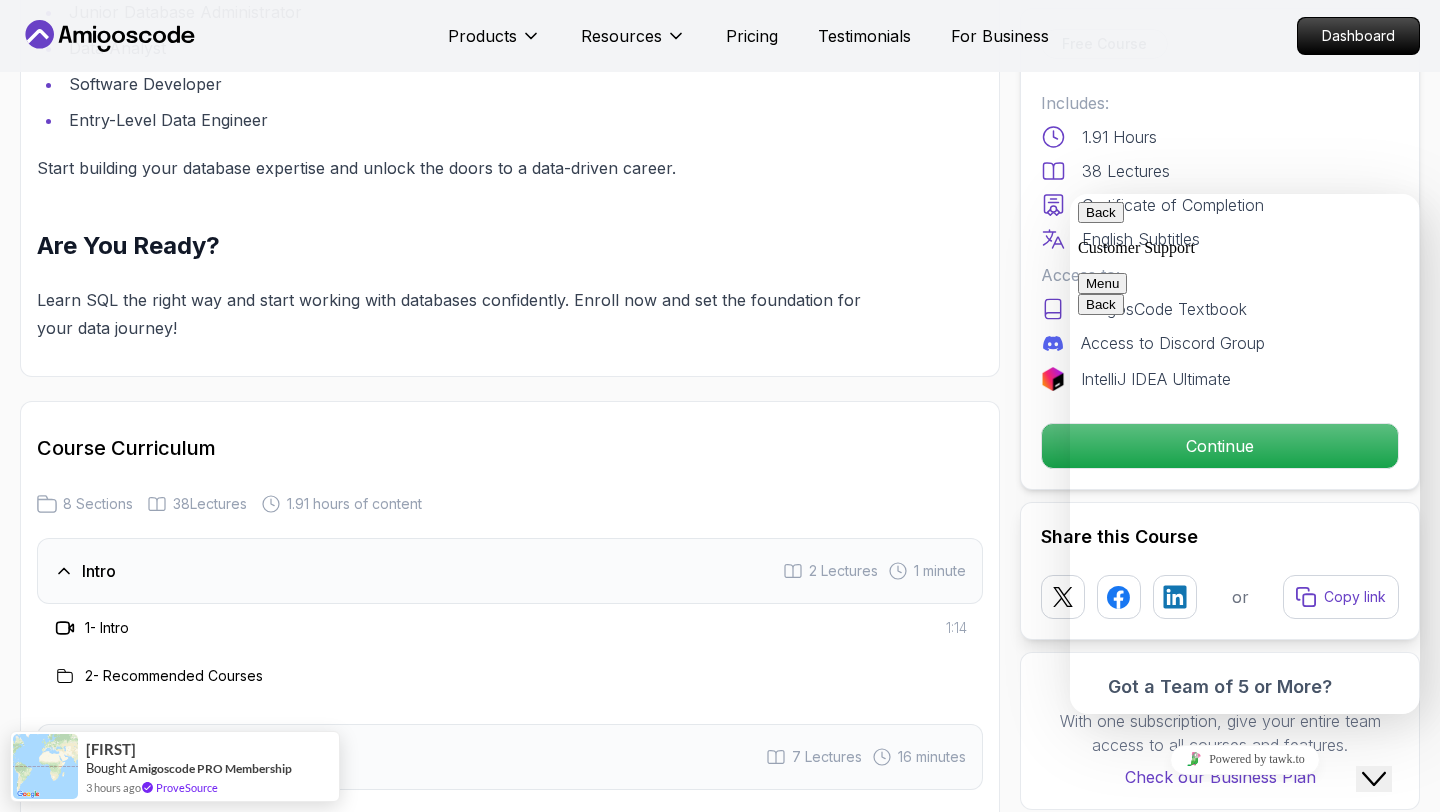 click on "Menu" at bounding box center (1102, 283) 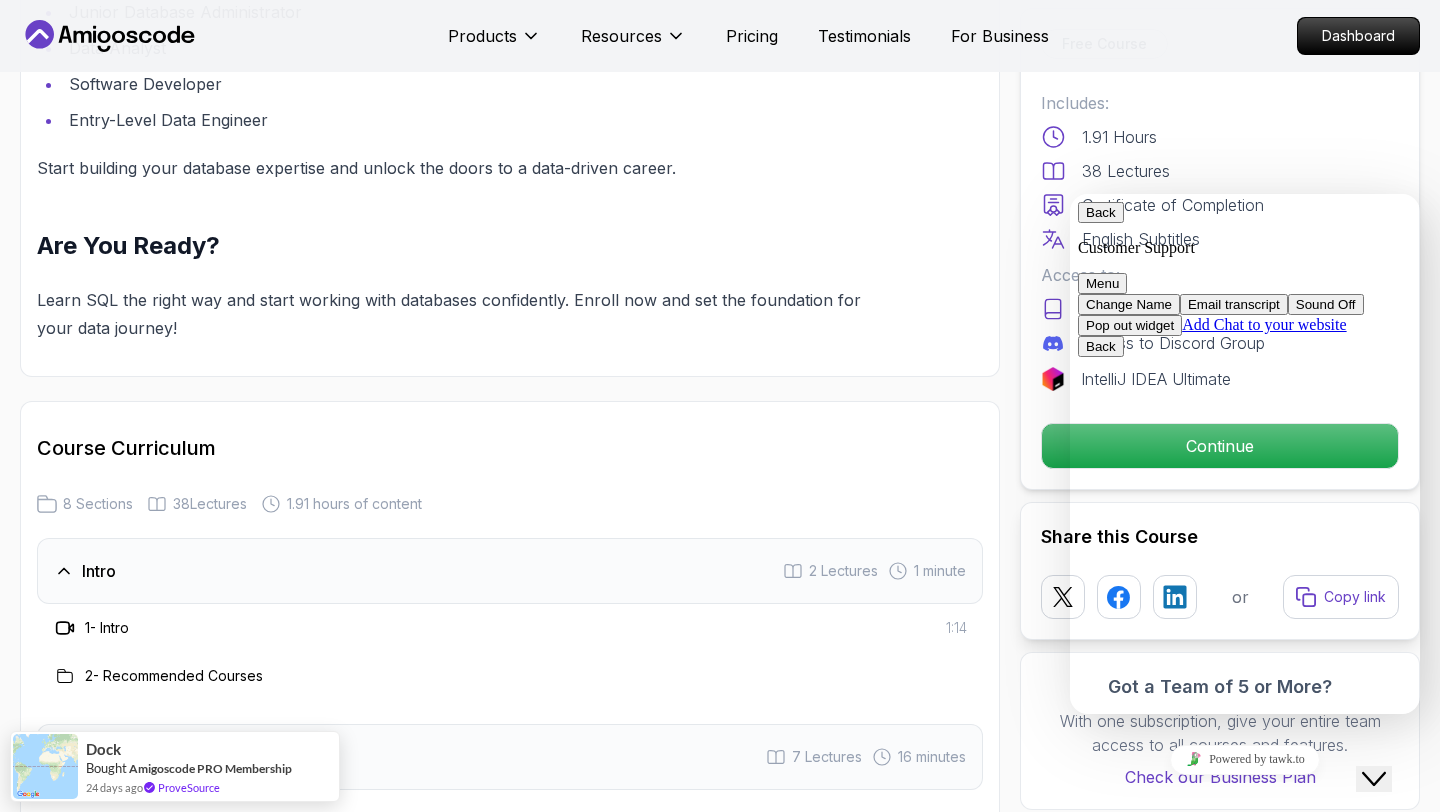 click on "Pop out widget" at bounding box center (1130, 325) 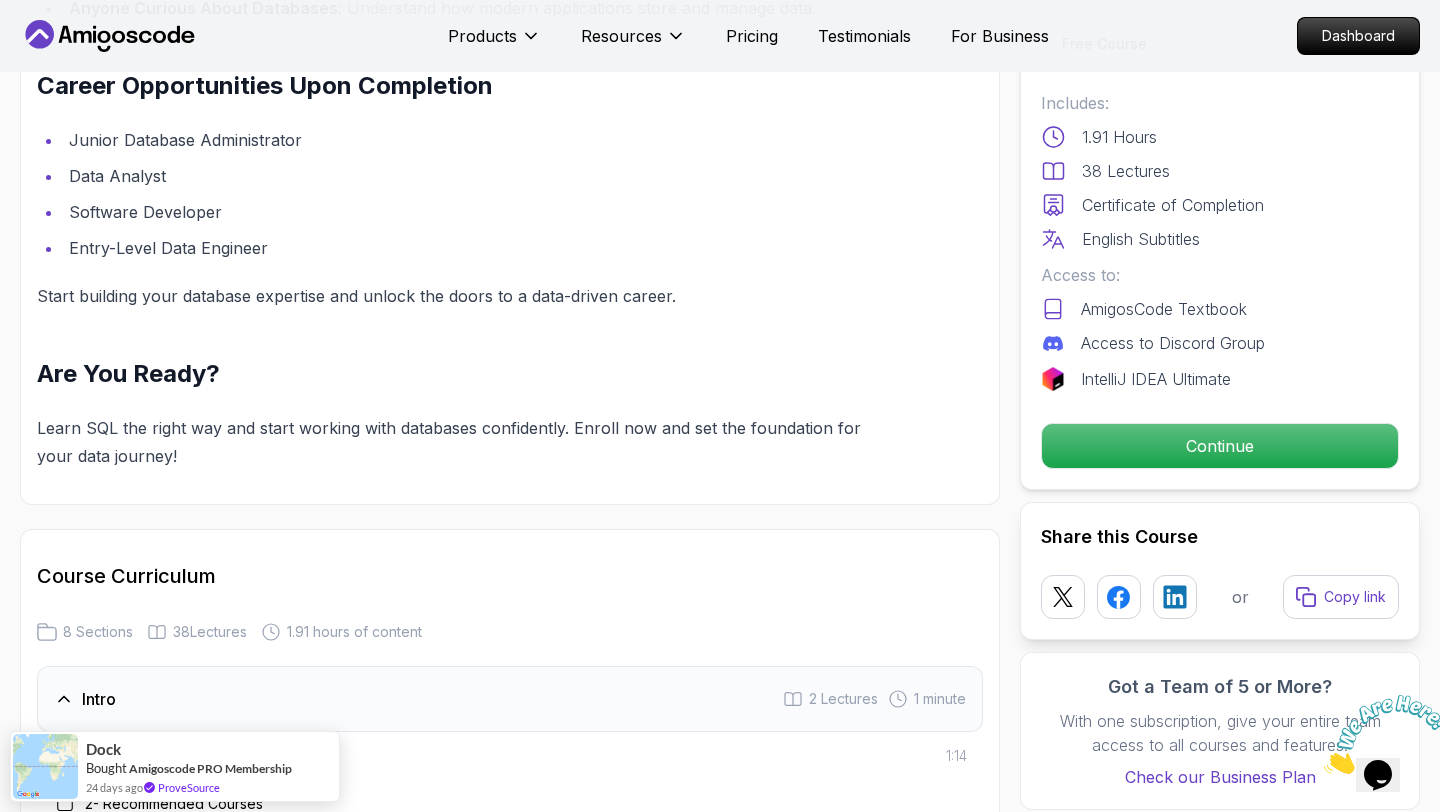 scroll, scrollTop: 1939, scrollLeft: 0, axis: vertical 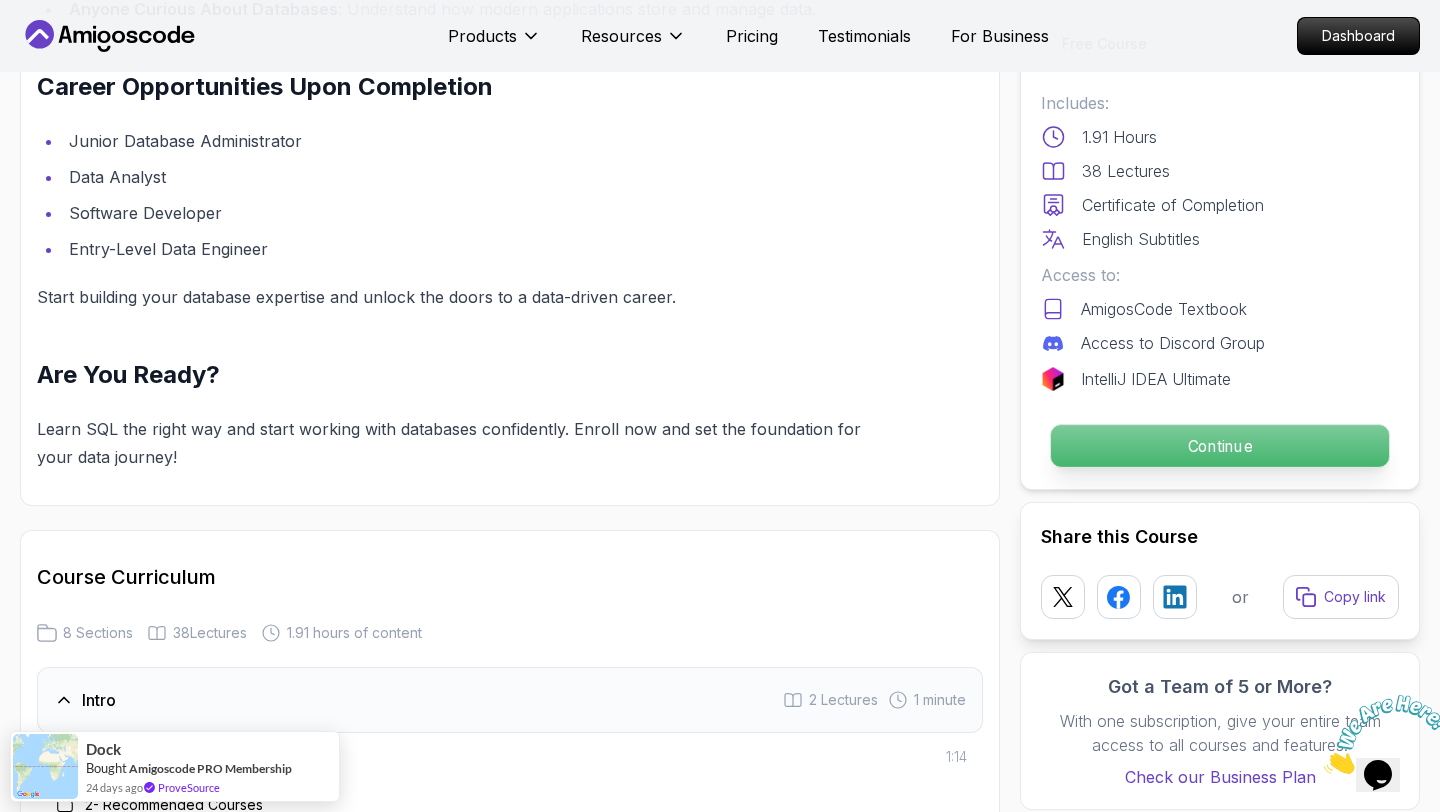 click on "Continue" at bounding box center [1220, 446] 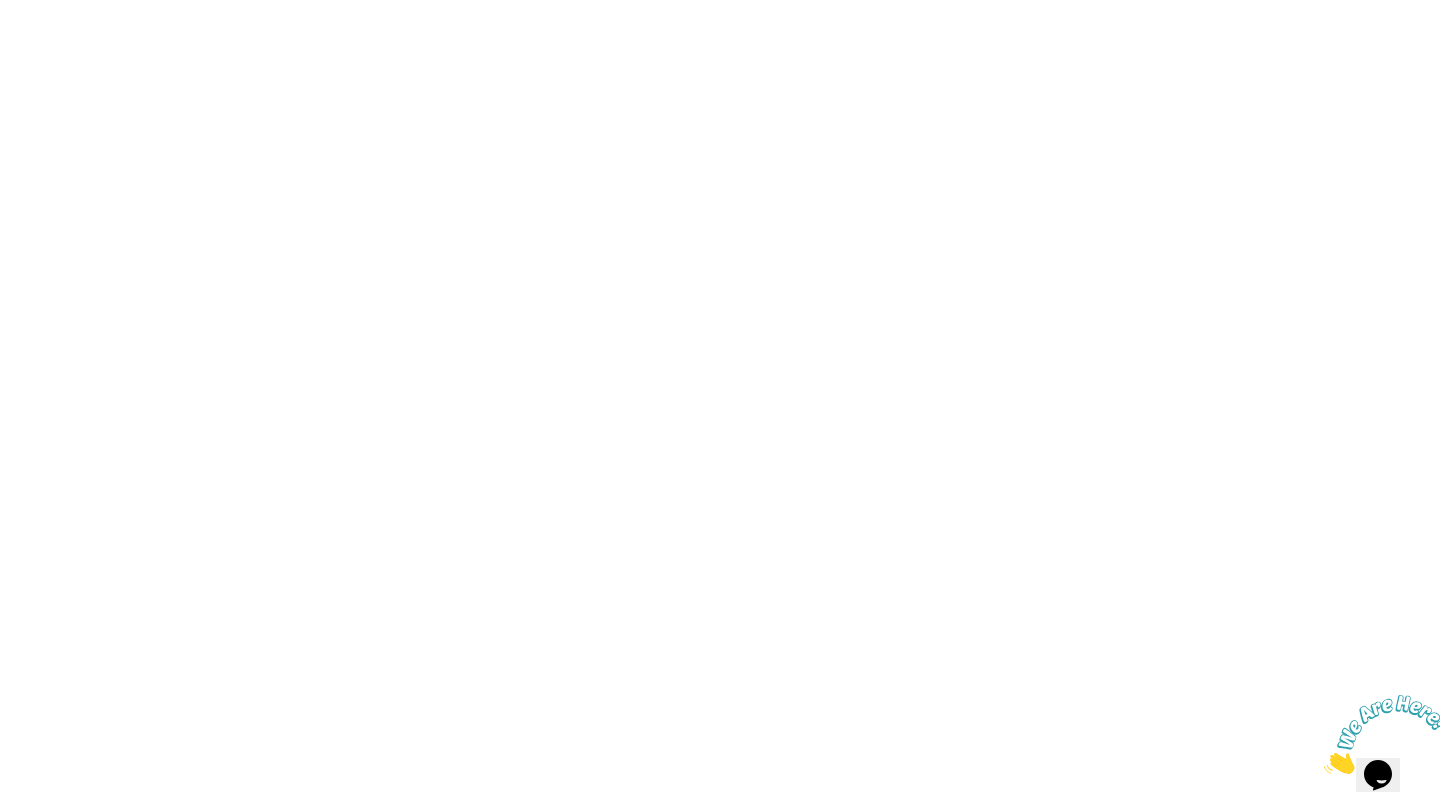 scroll, scrollTop: 0, scrollLeft: 0, axis: both 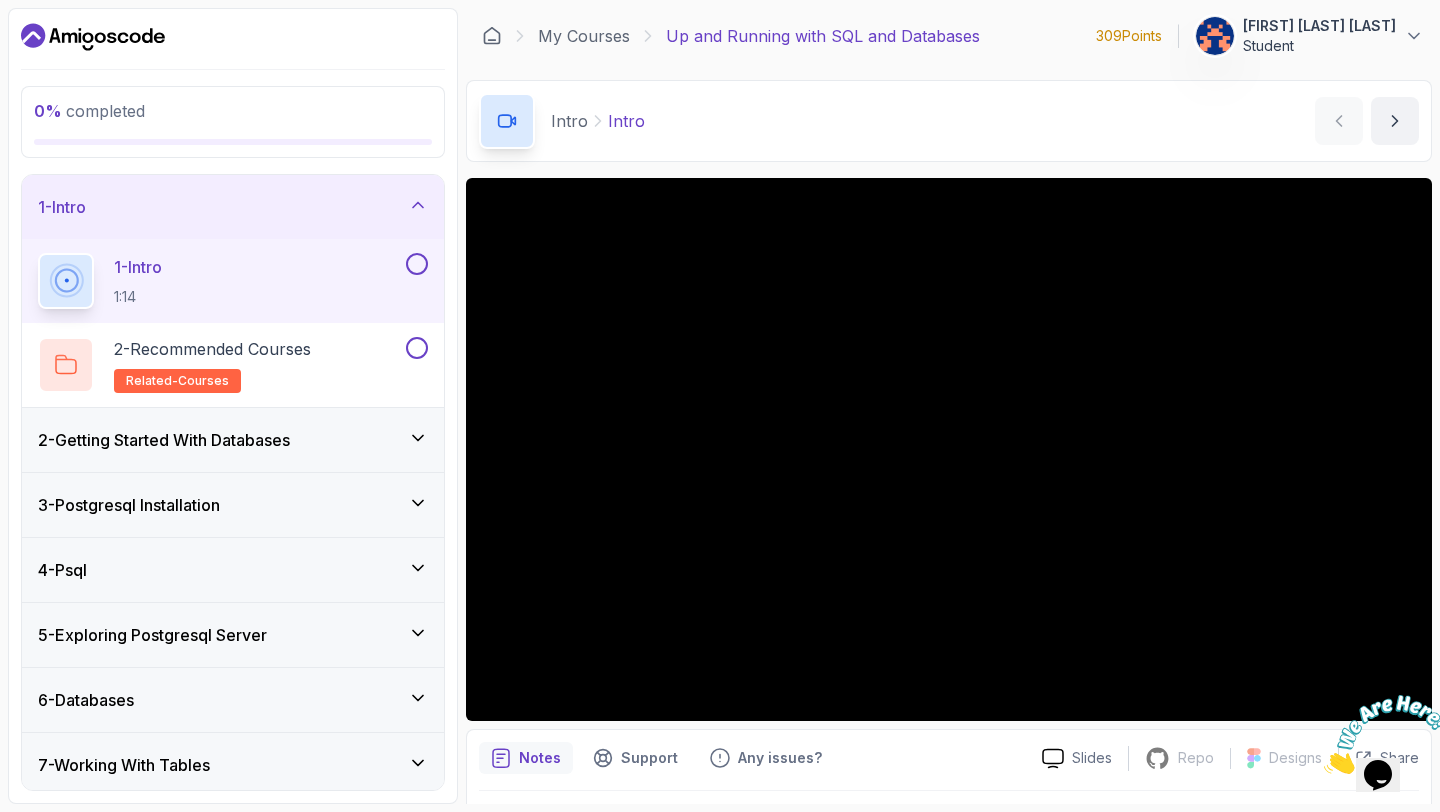 click 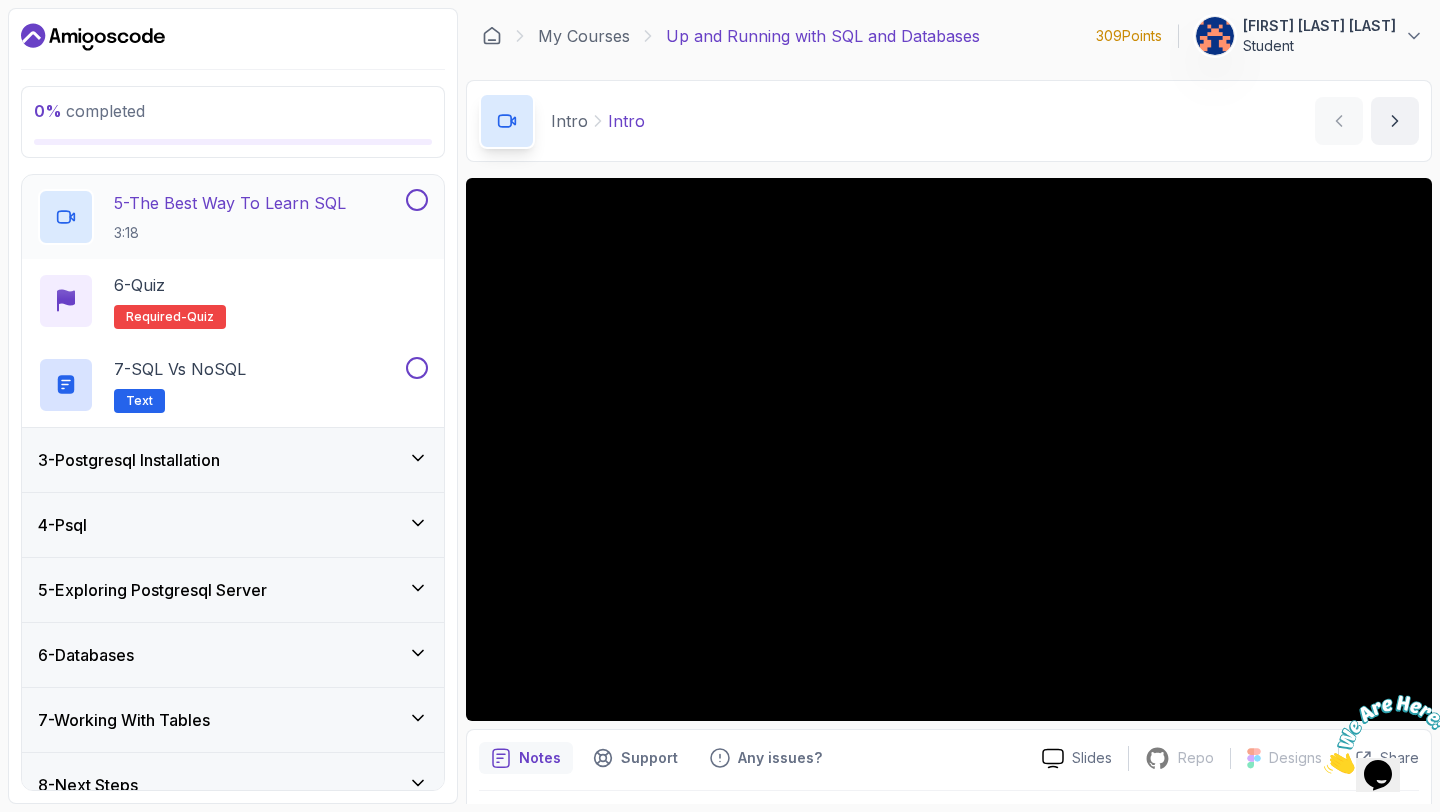 scroll, scrollTop: 491, scrollLeft: 0, axis: vertical 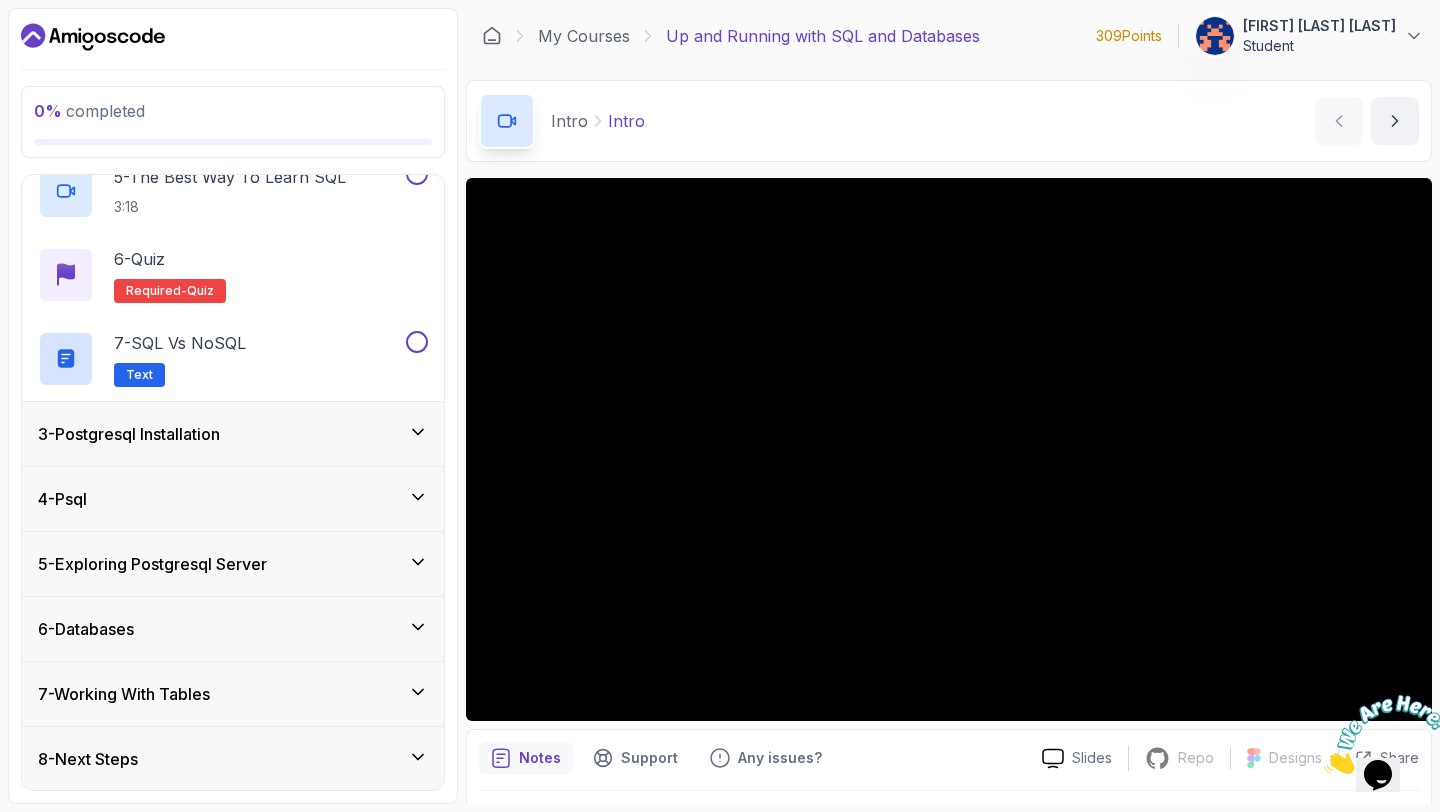 click 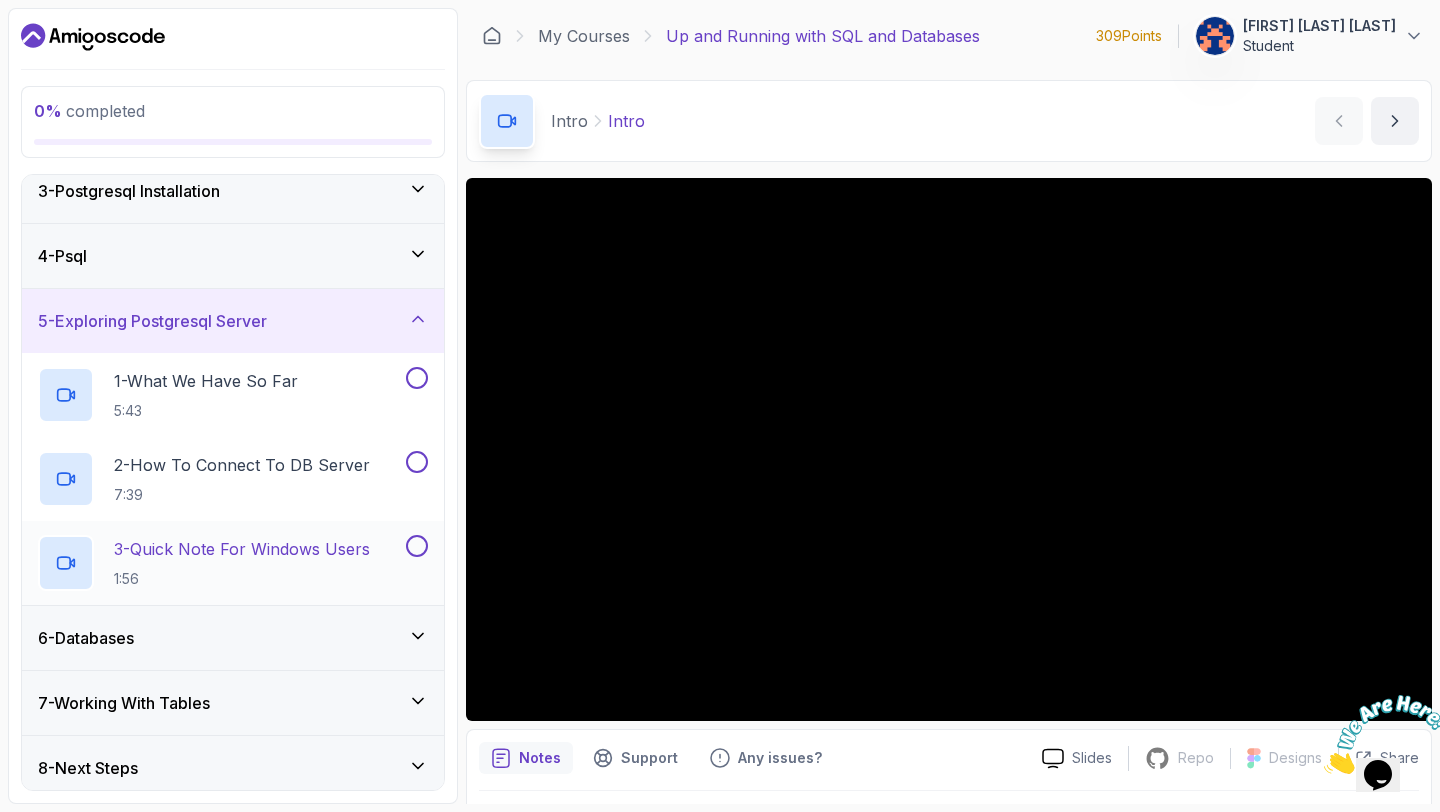 scroll, scrollTop: 156, scrollLeft: 0, axis: vertical 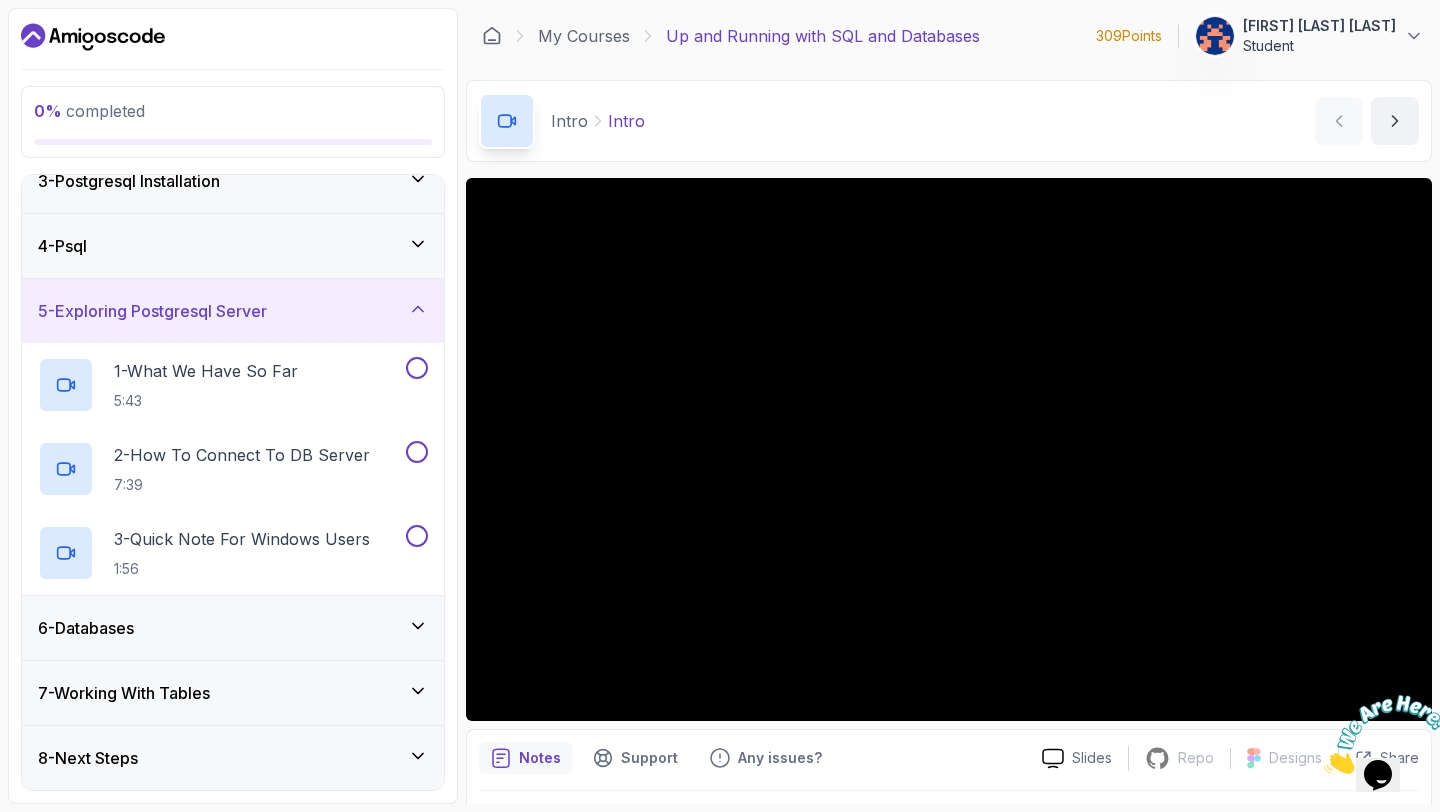 click 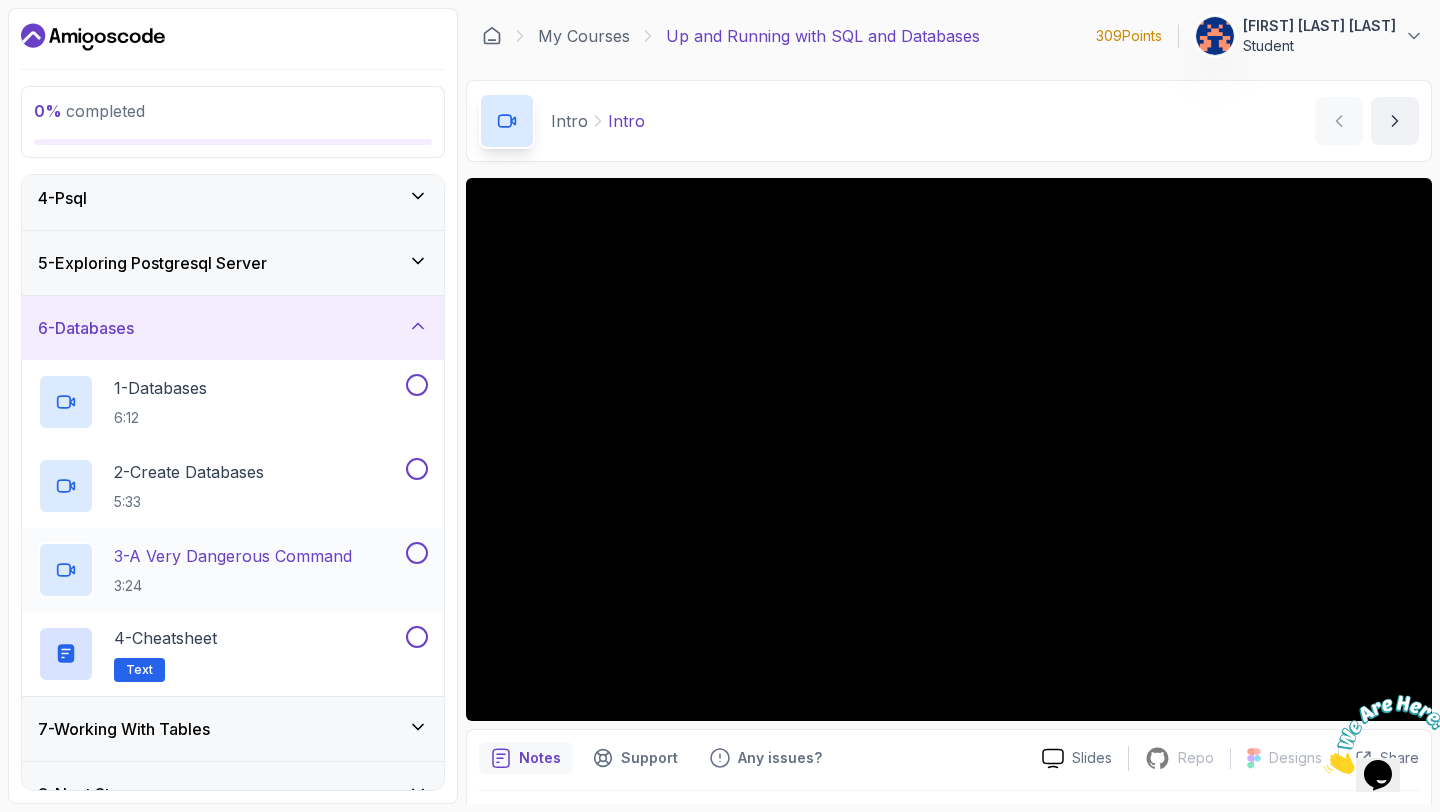 scroll, scrollTop: 239, scrollLeft: 0, axis: vertical 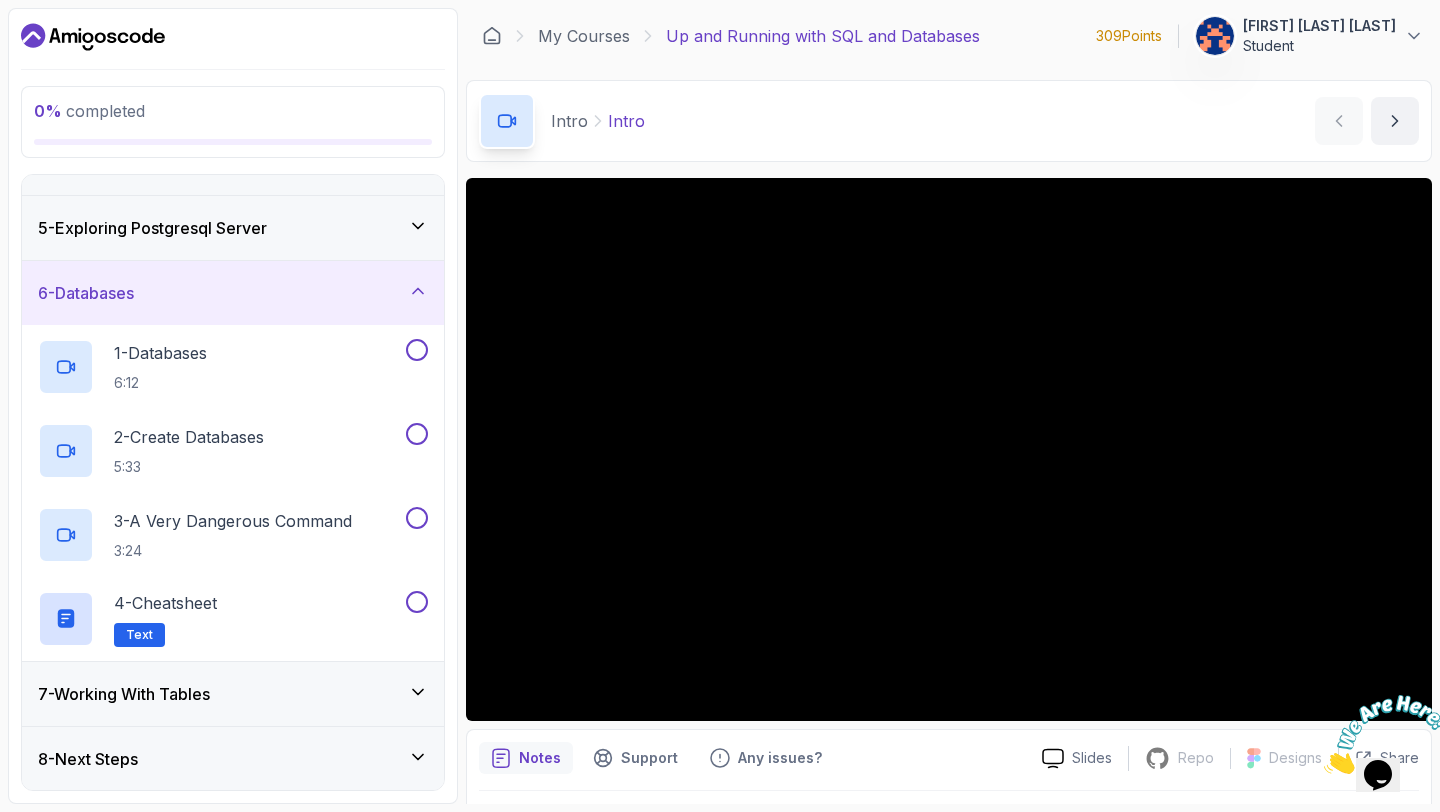 click 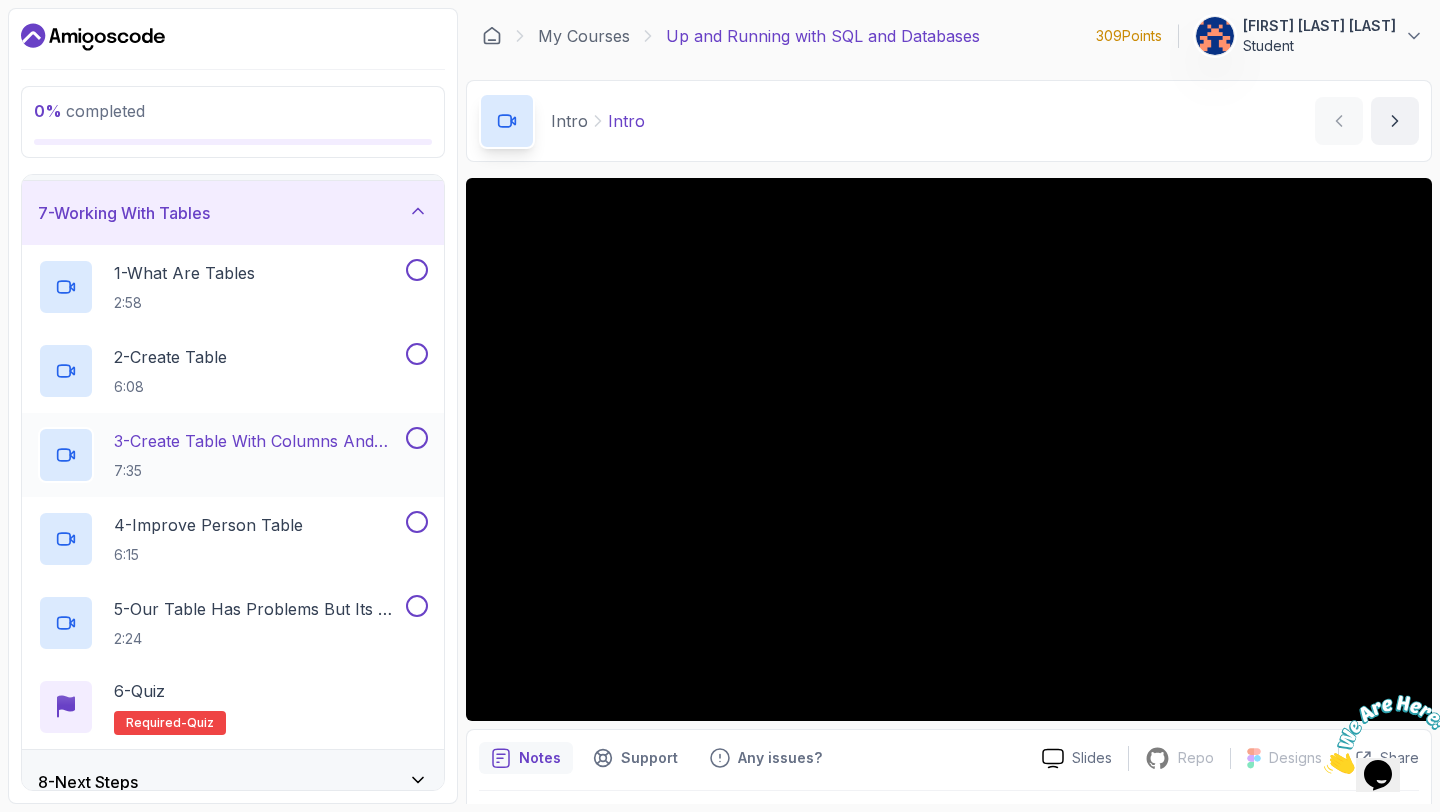 scroll, scrollTop: 407, scrollLeft: 0, axis: vertical 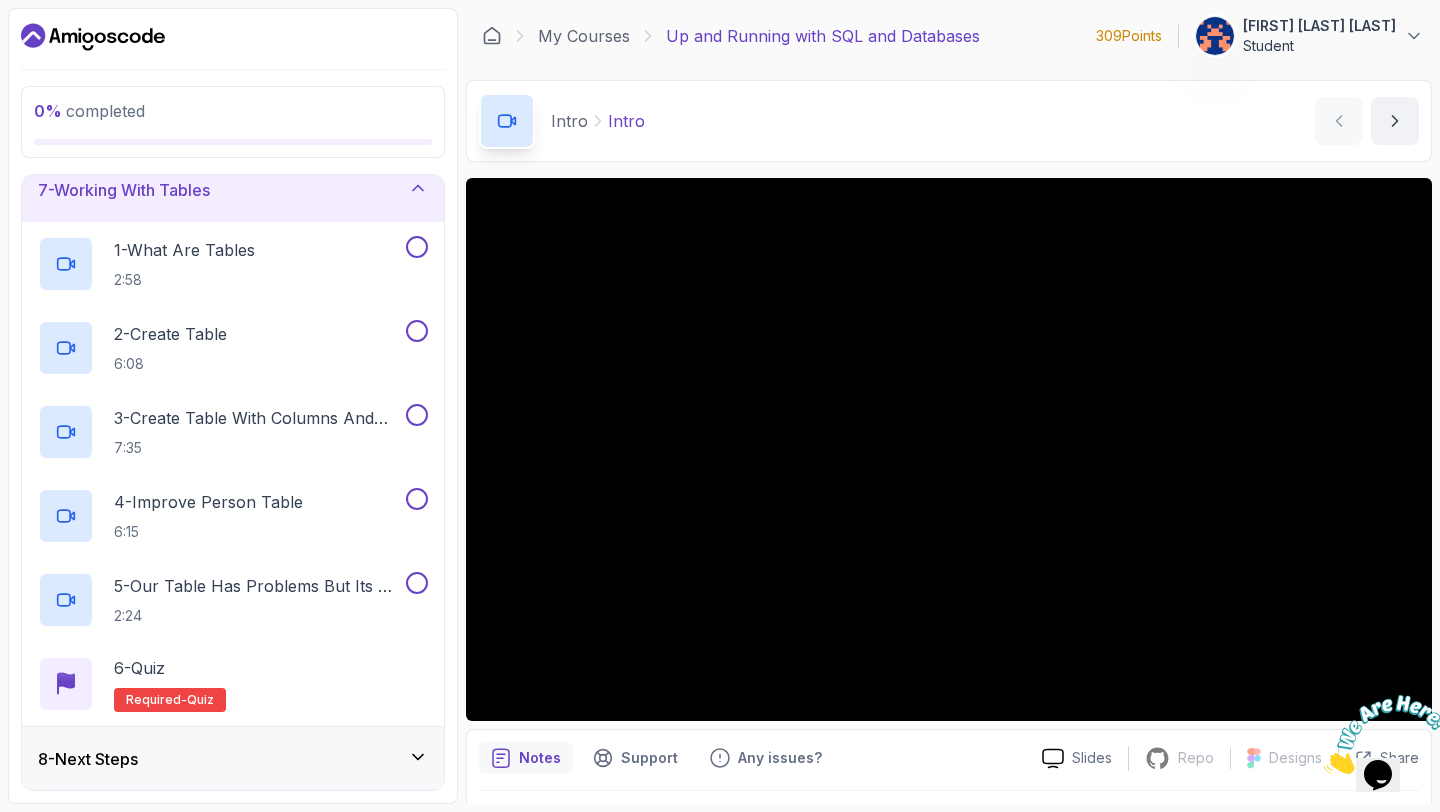 click on "8  -  Next Steps" at bounding box center [233, 759] 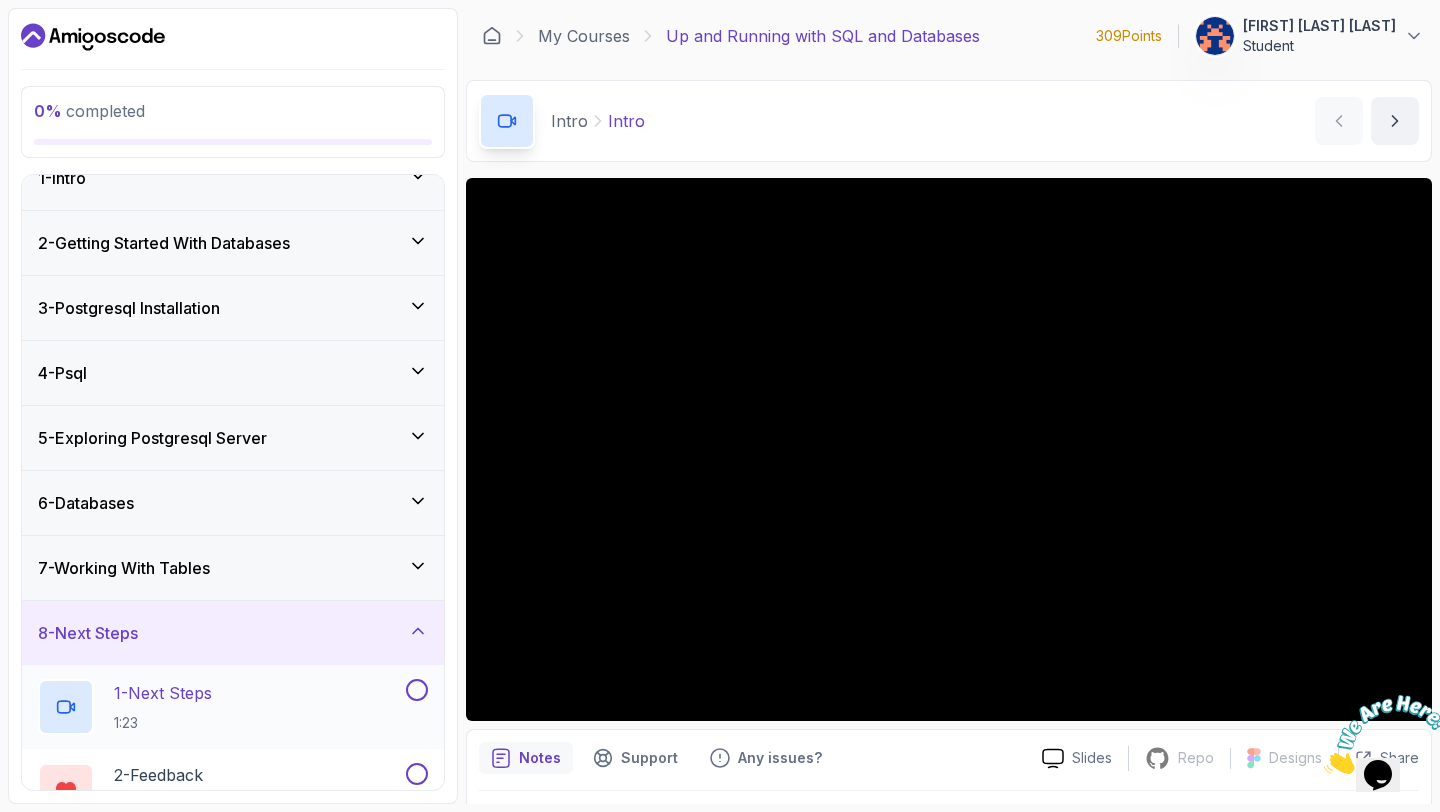 scroll, scrollTop: 0, scrollLeft: 0, axis: both 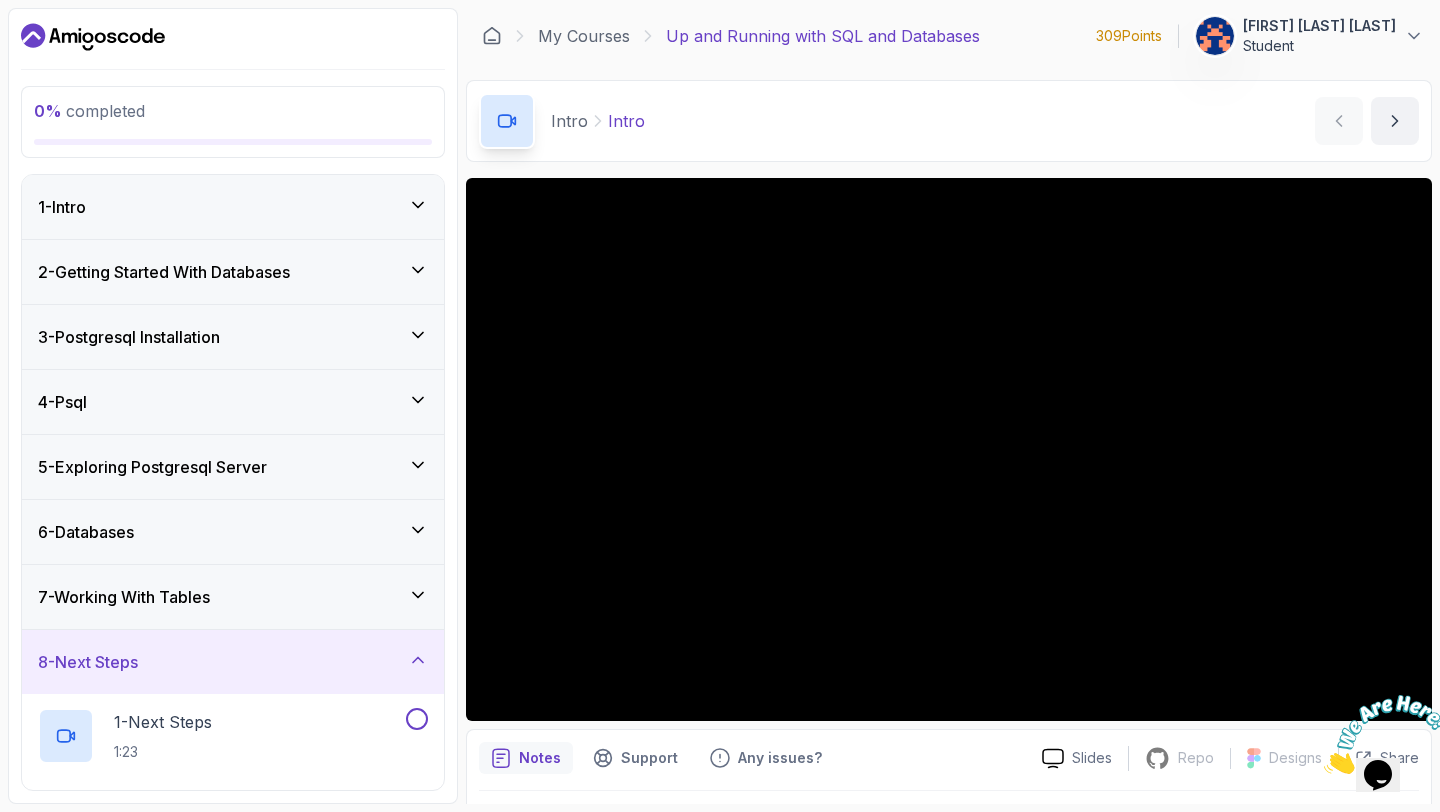 click 